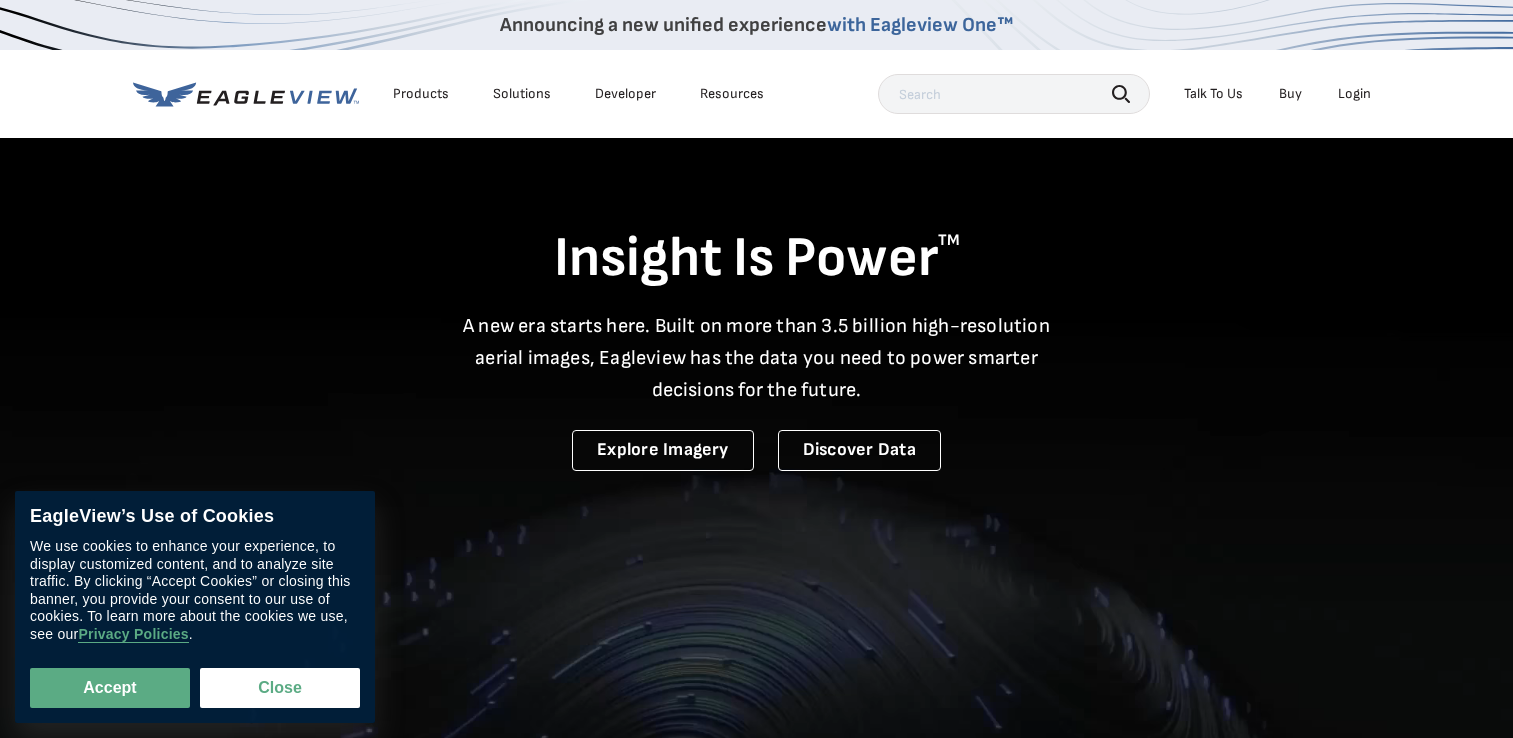 scroll, scrollTop: 0, scrollLeft: 0, axis: both 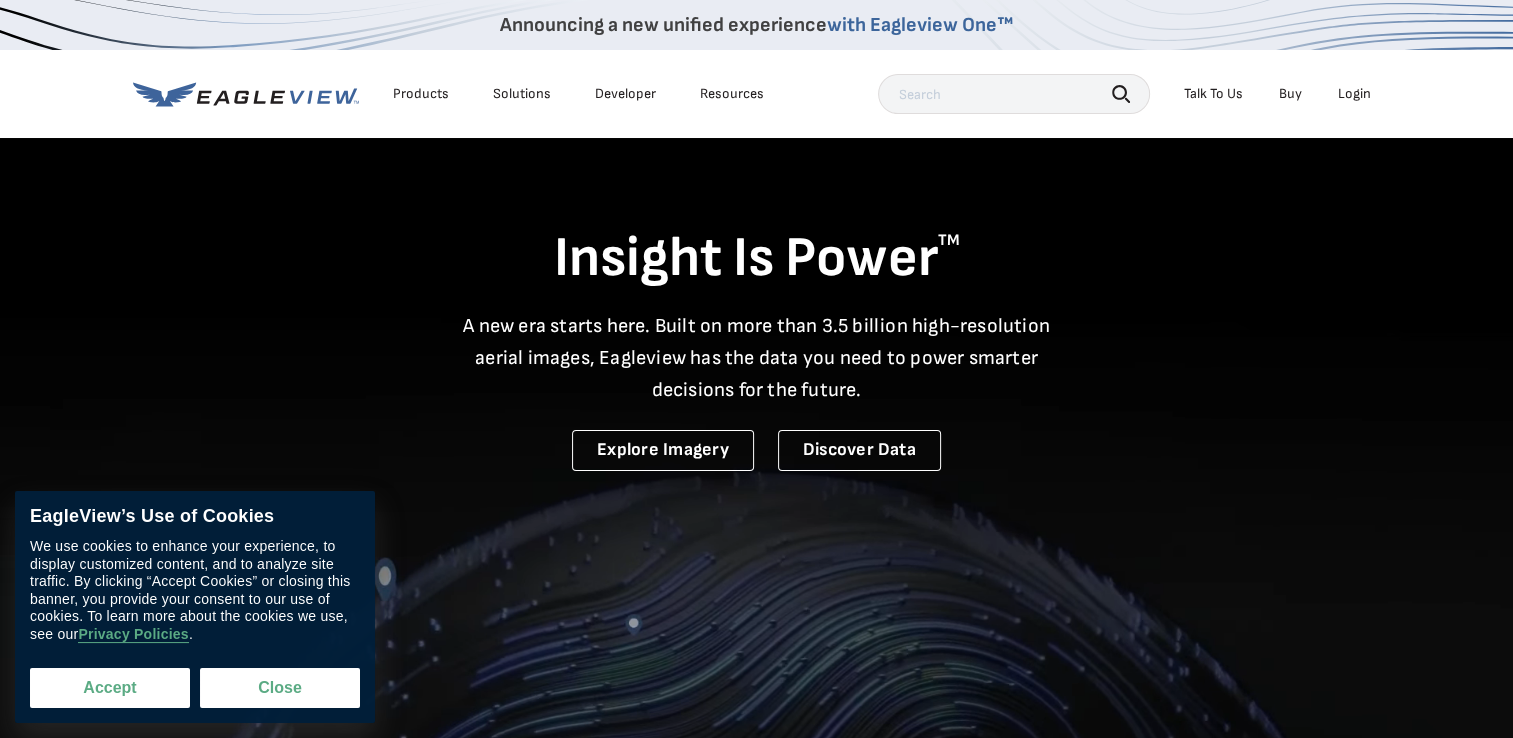 click on "Accept" at bounding box center [110, 688] 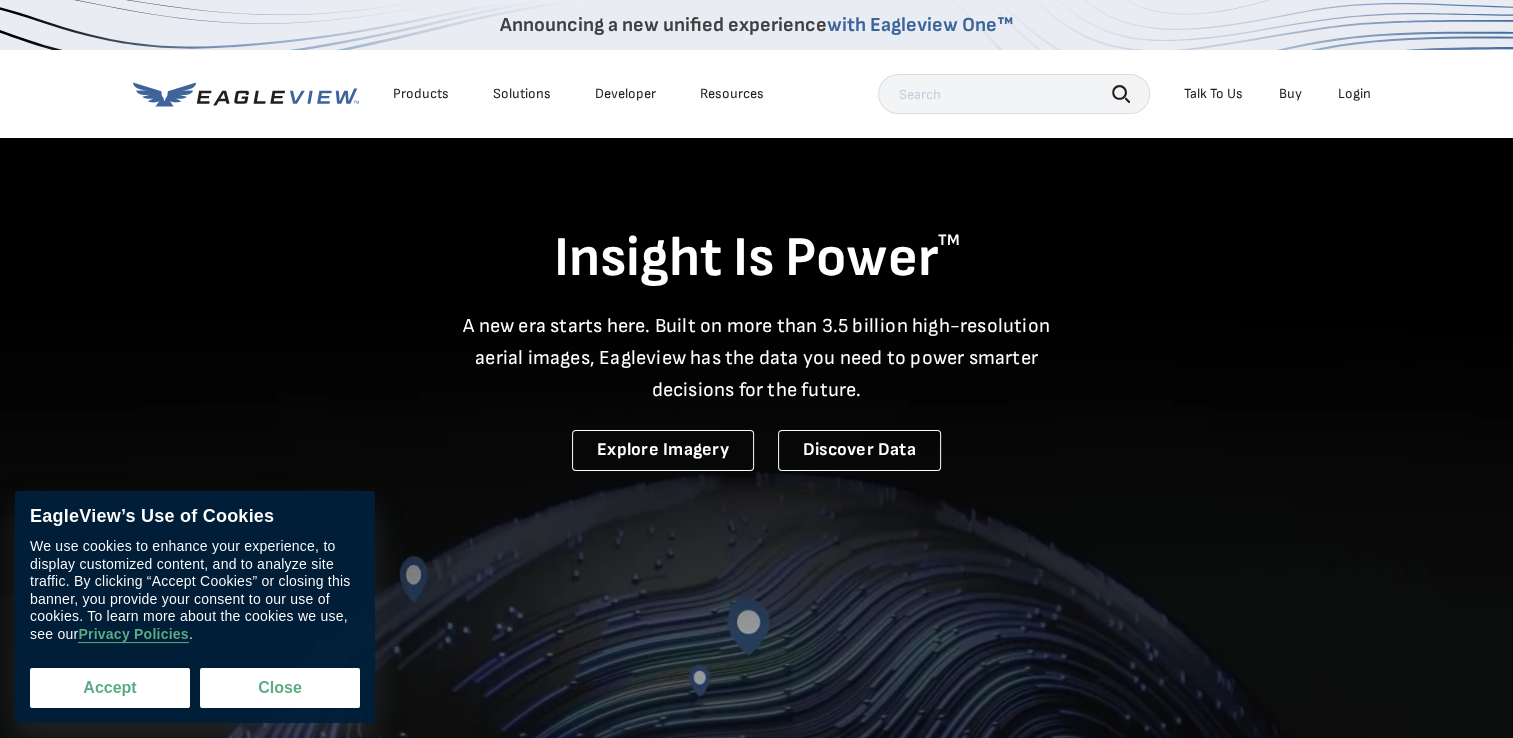 checkbox on "true" 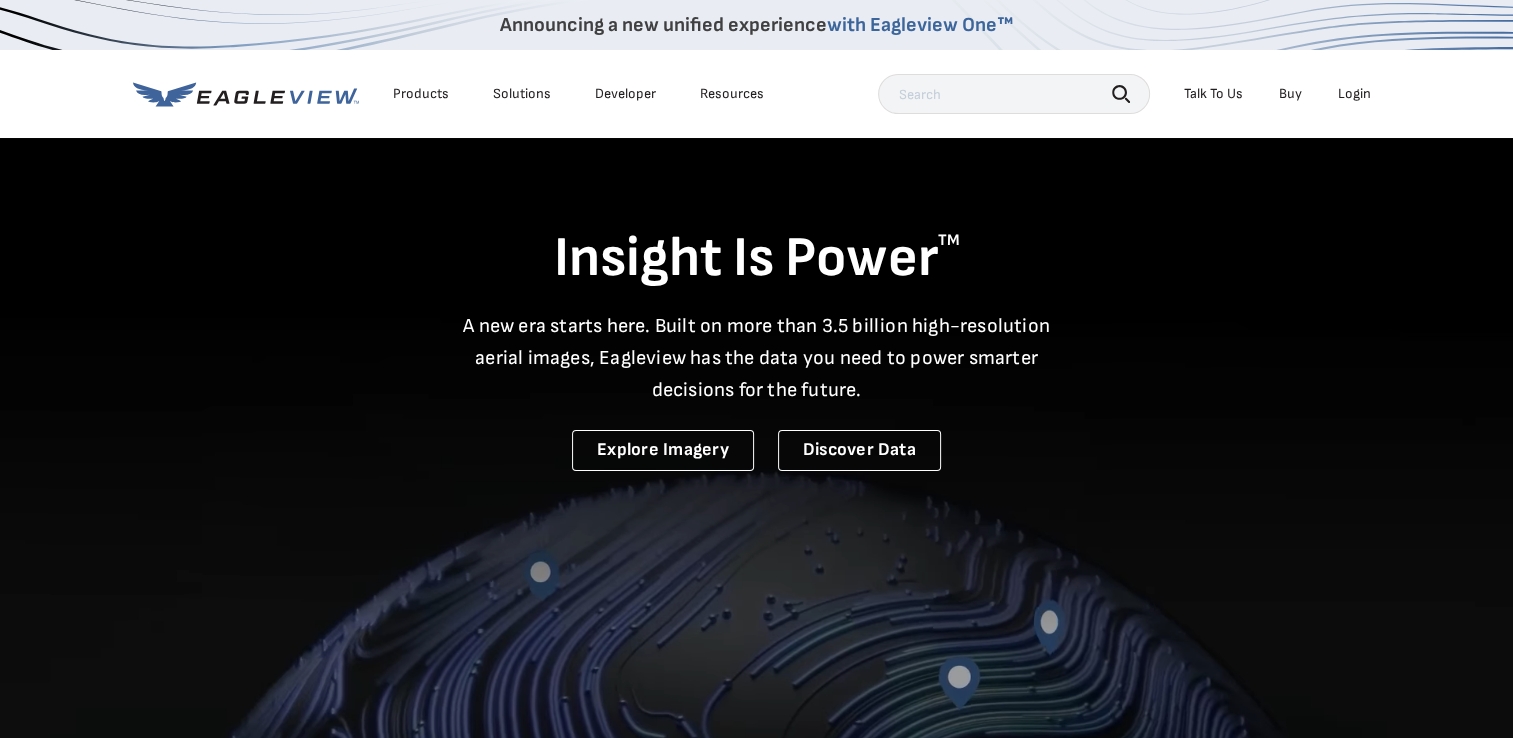 click on "Login" at bounding box center [1354, 94] 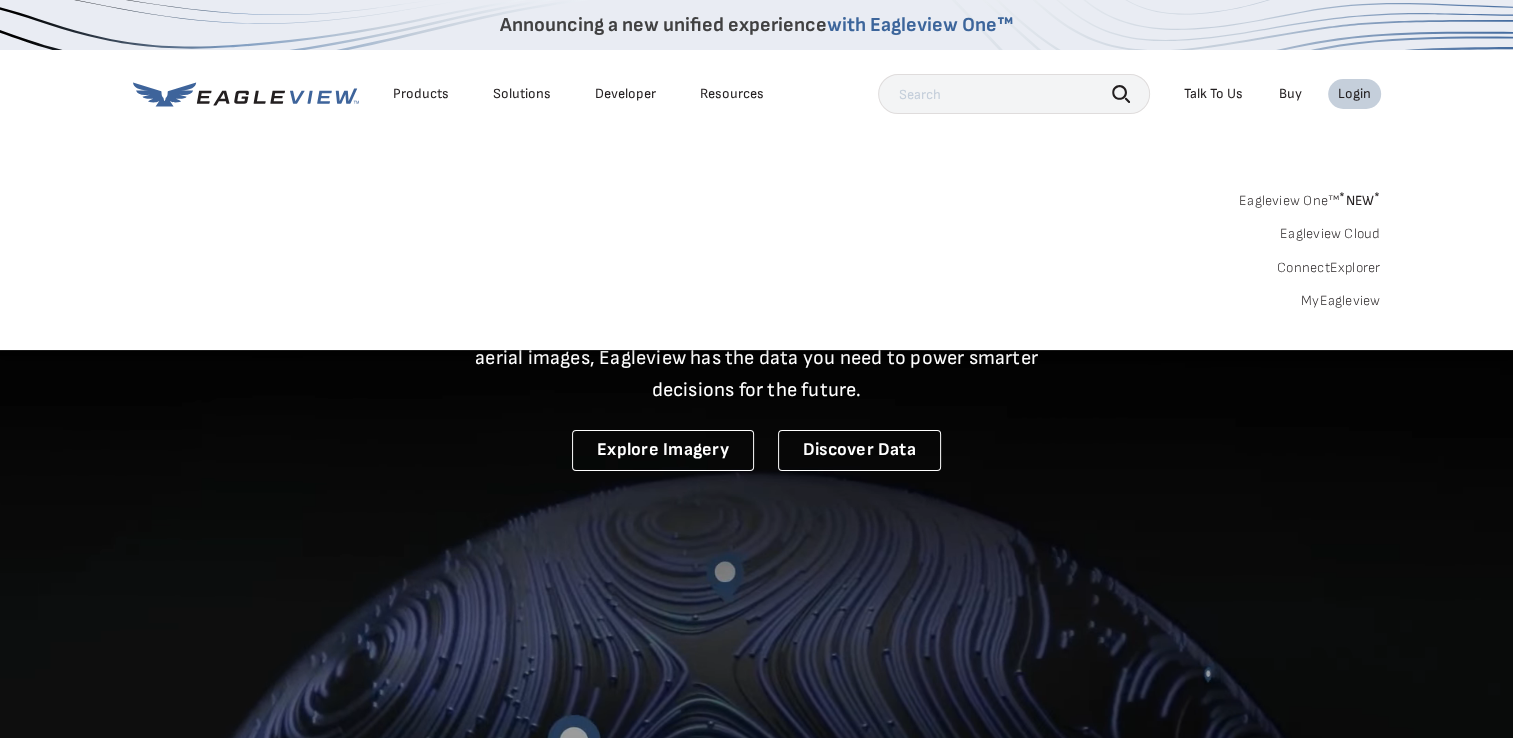 click on "MyEagleview" at bounding box center (1341, 301) 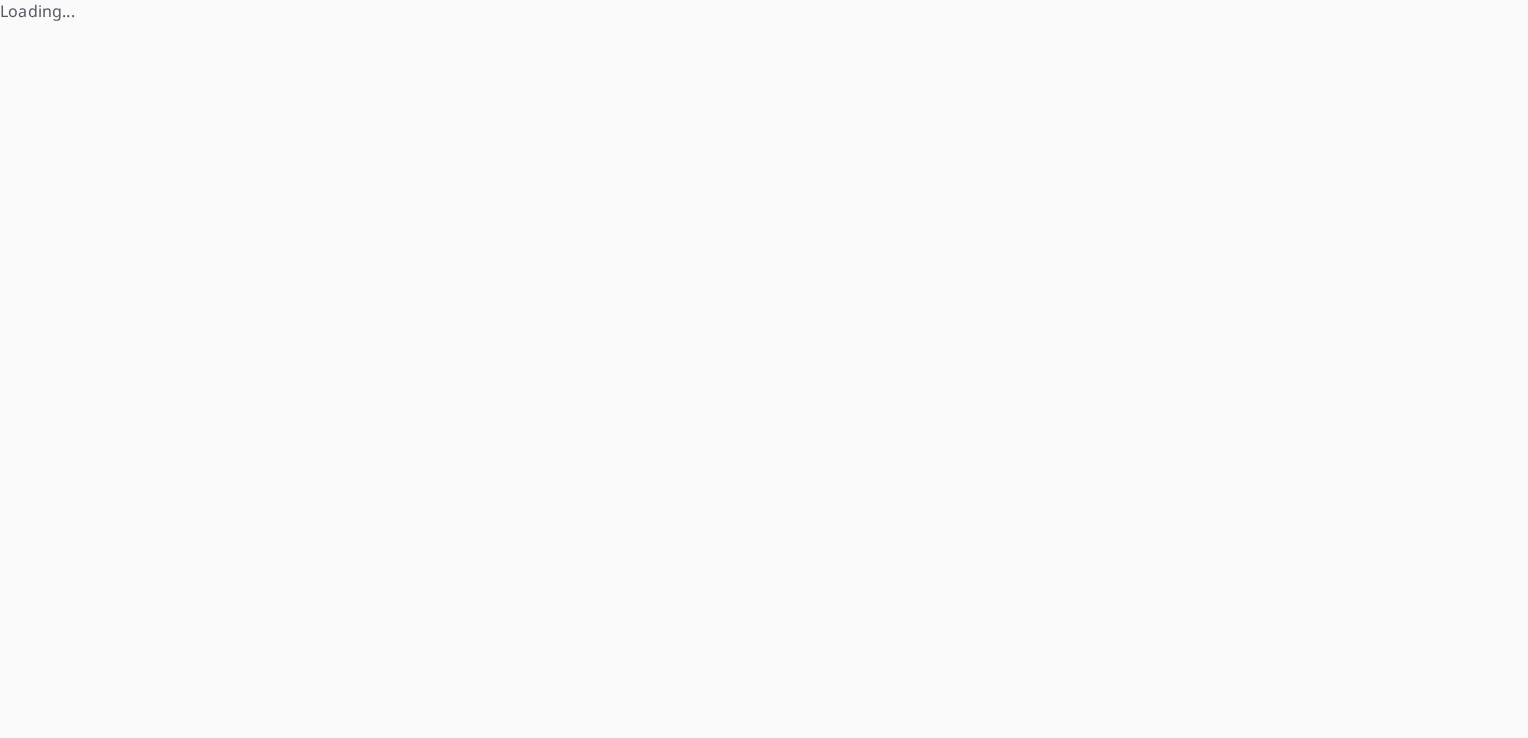 scroll, scrollTop: 0, scrollLeft: 0, axis: both 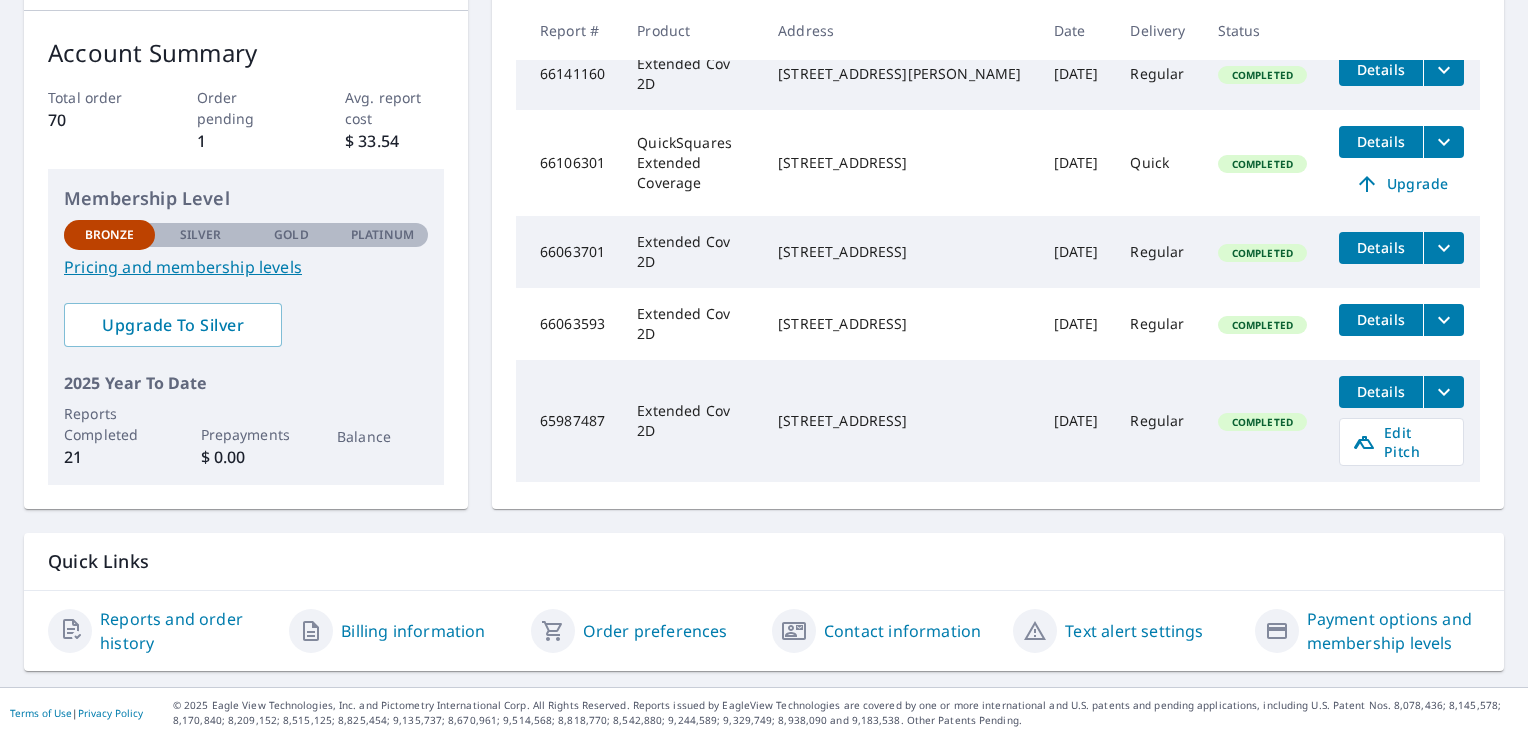 click on "Reports and order history" at bounding box center [186, 631] 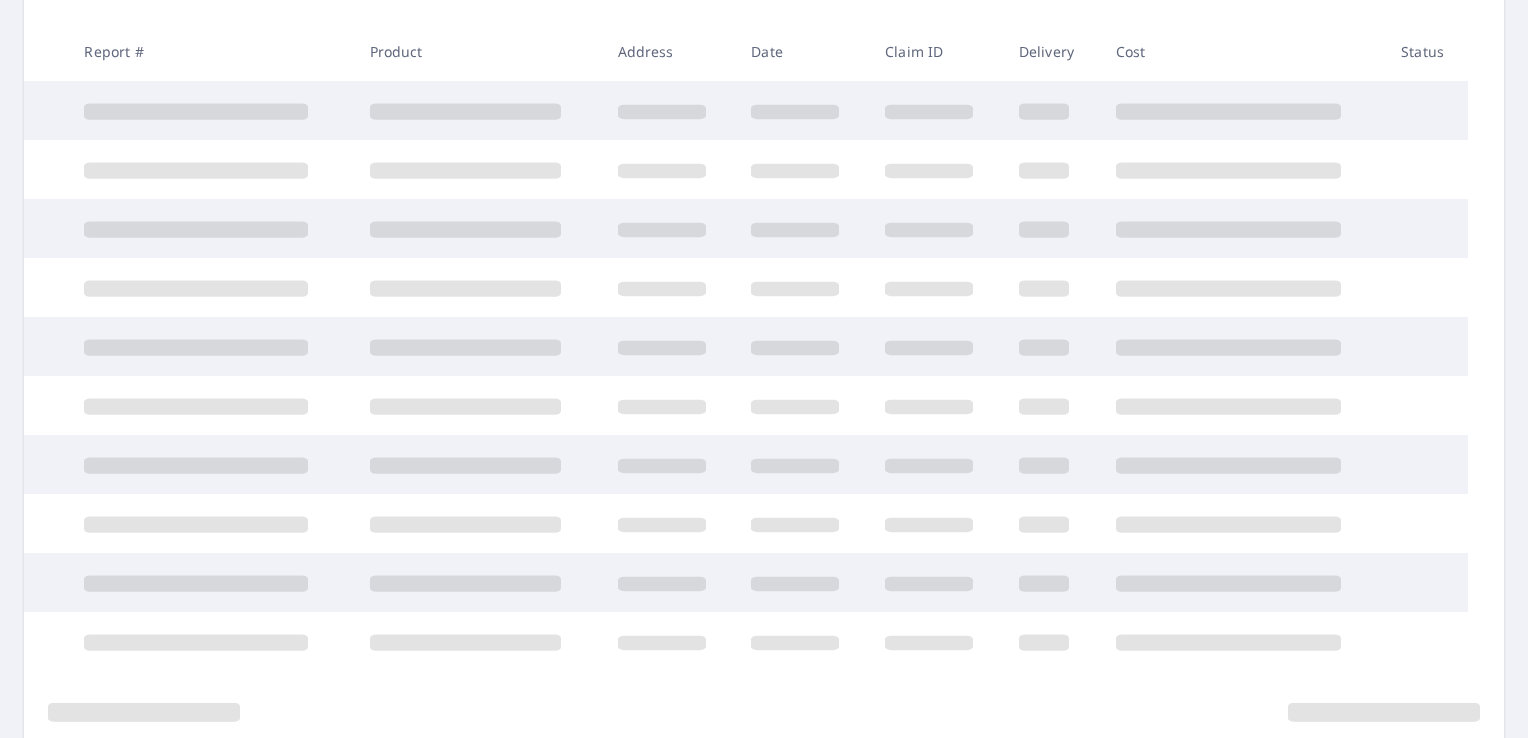 scroll, scrollTop: 340, scrollLeft: 0, axis: vertical 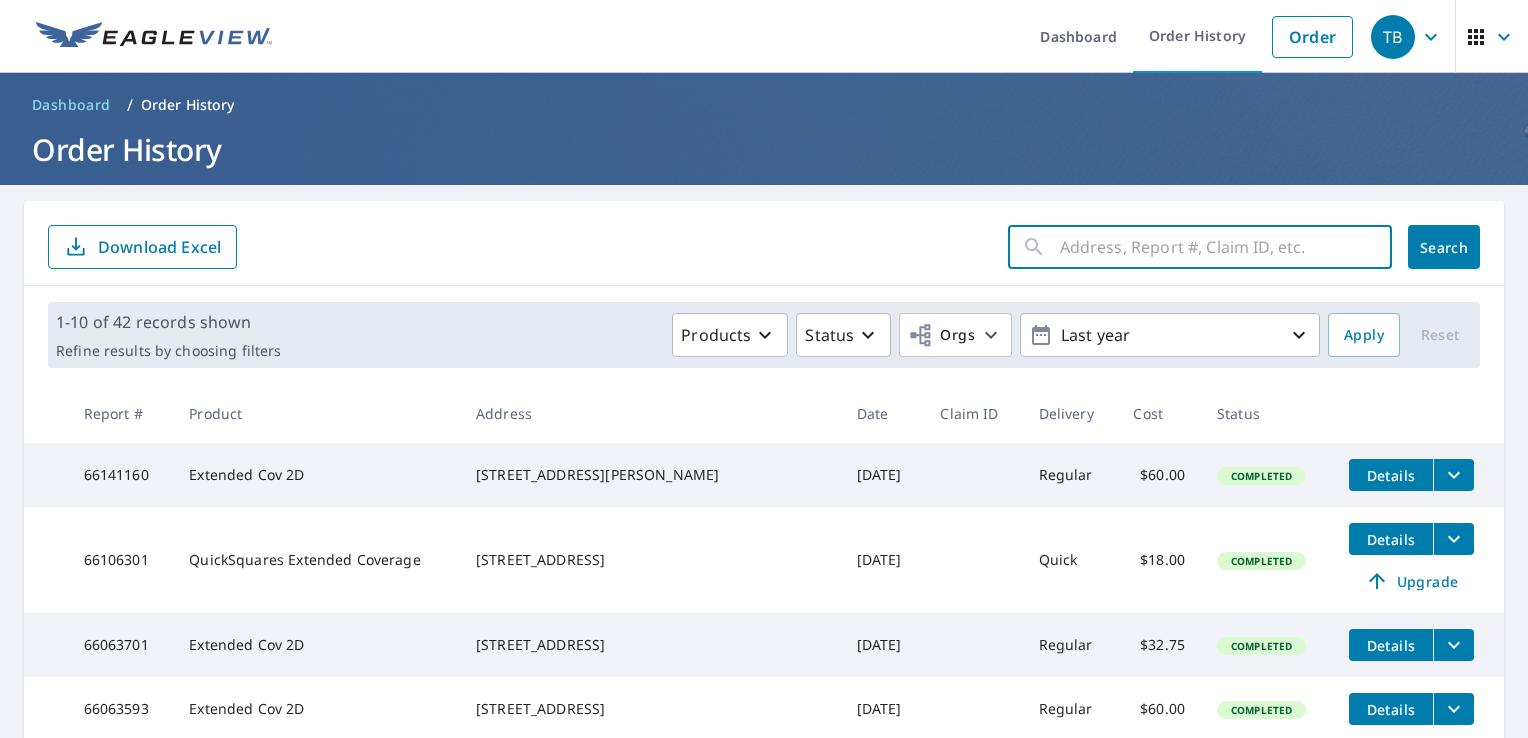 click at bounding box center [1226, 247] 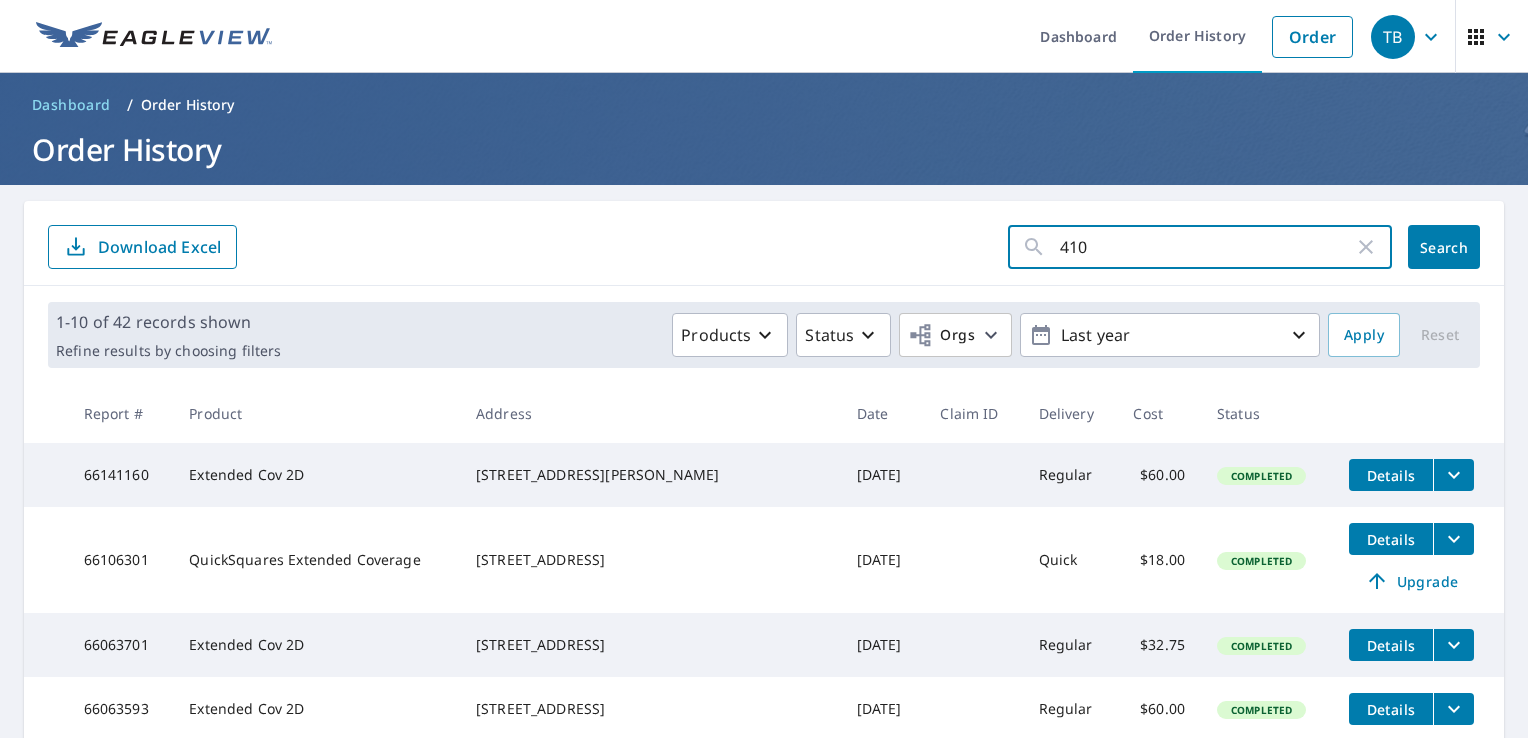 type on "410" 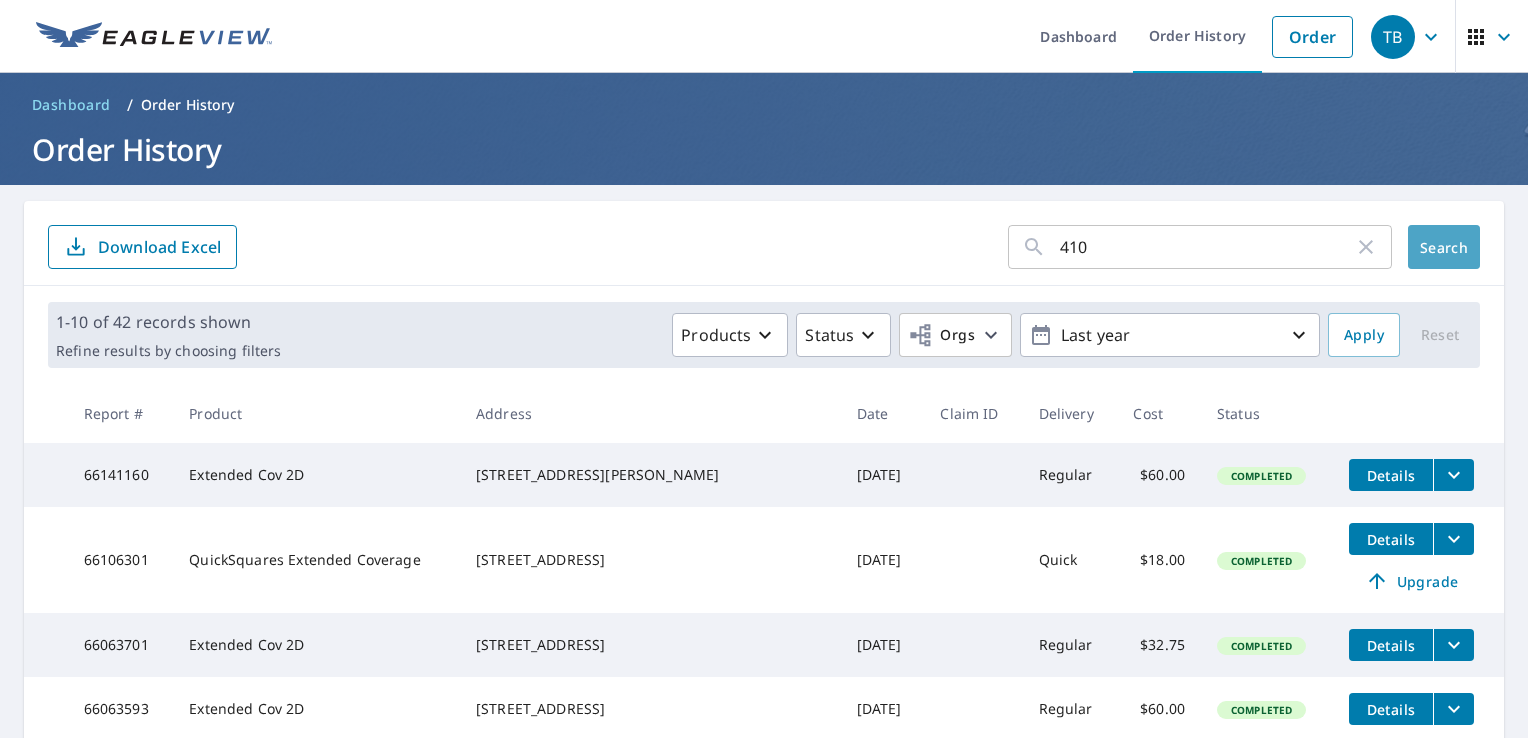 click on "Search" at bounding box center (1444, 247) 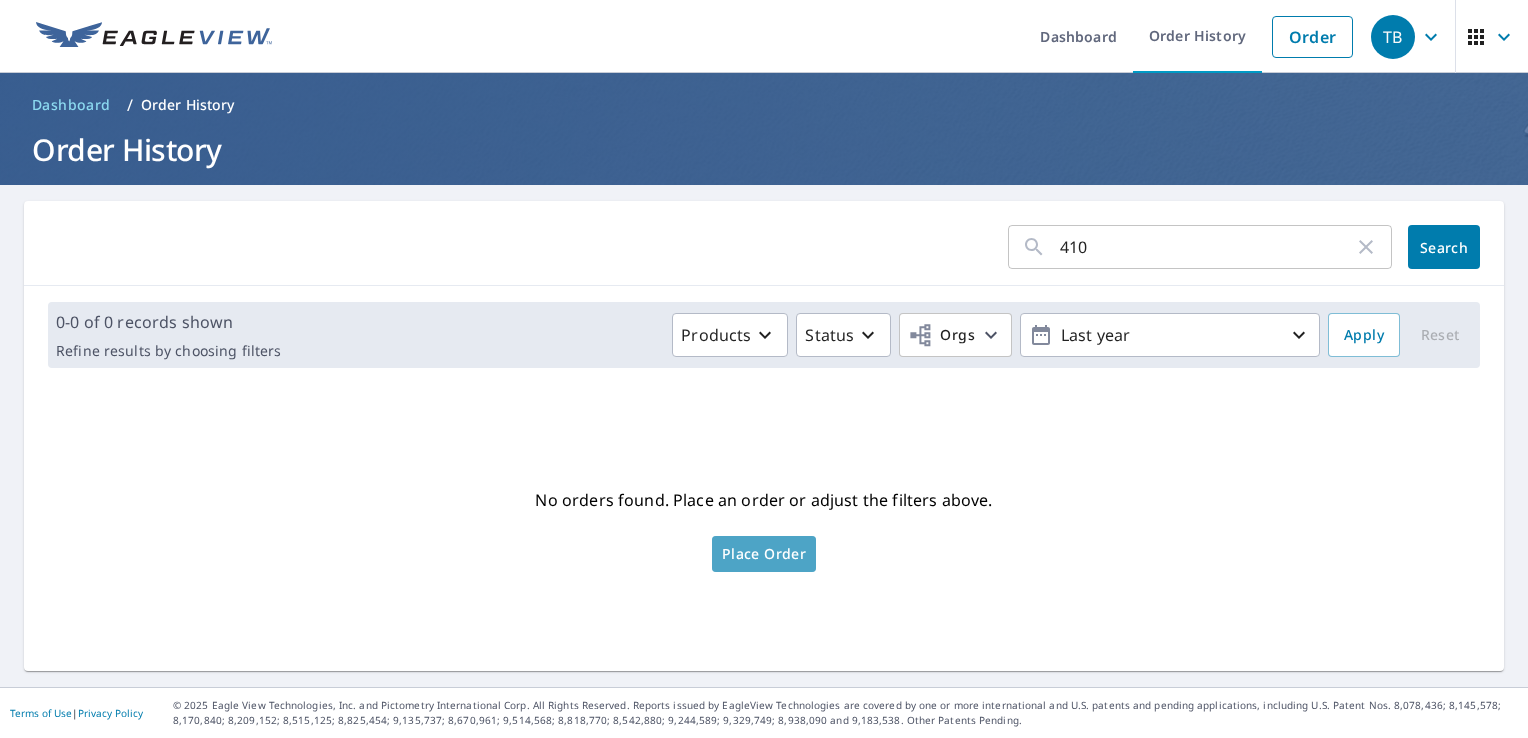 click on "Place Order" at bounding box center [764, 554] 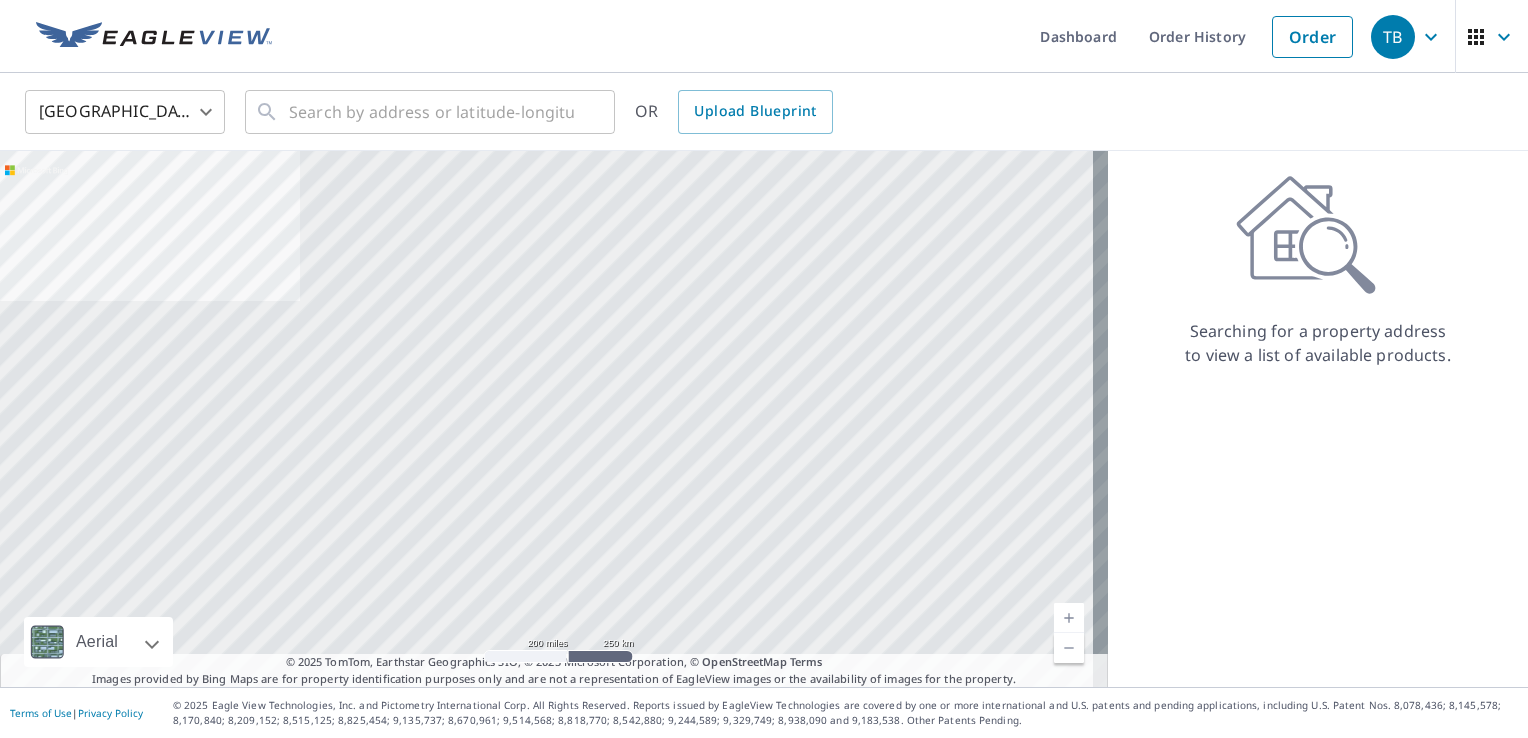 scroll, scrollTop: 0, scrollLeft: 0, axis: both 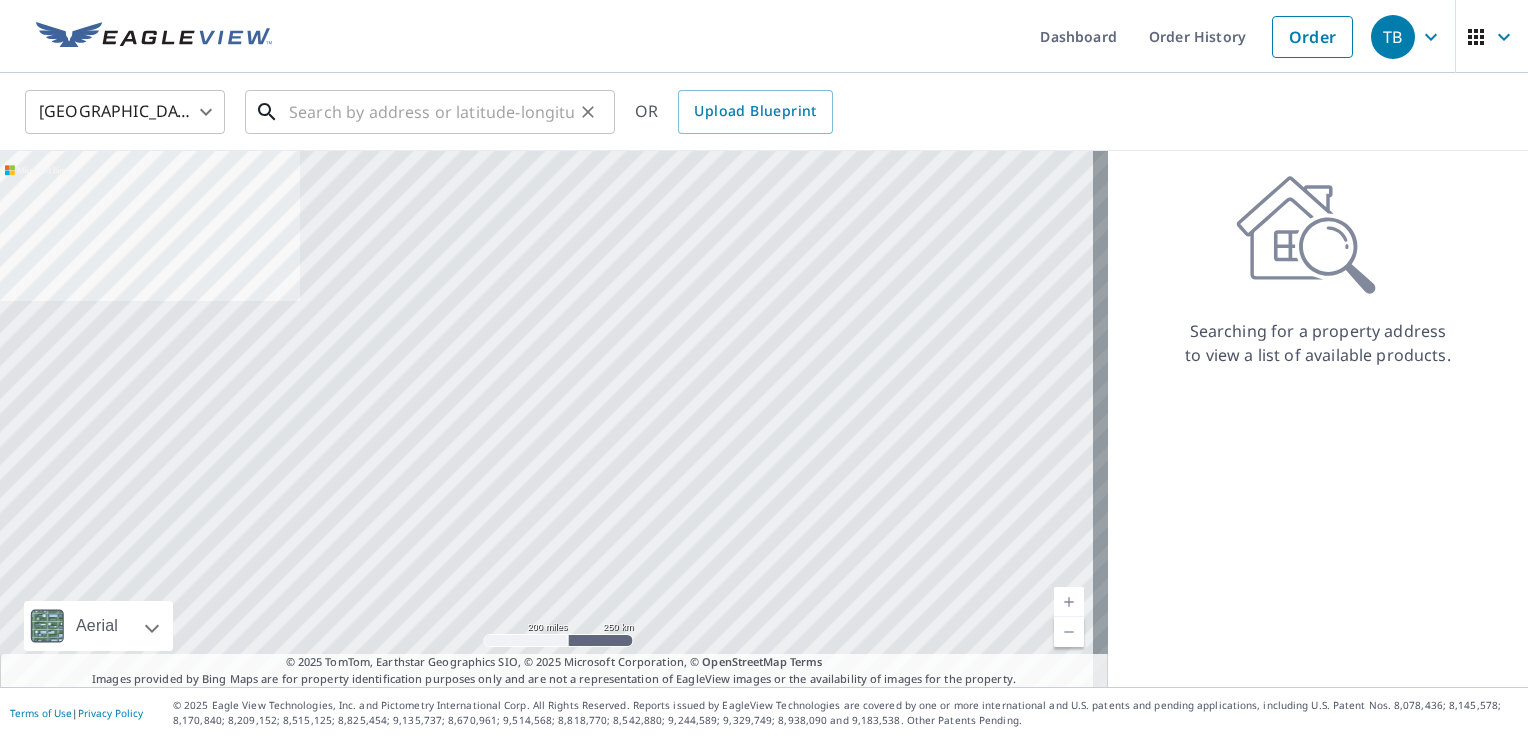 click at bounding box center [431, 112] 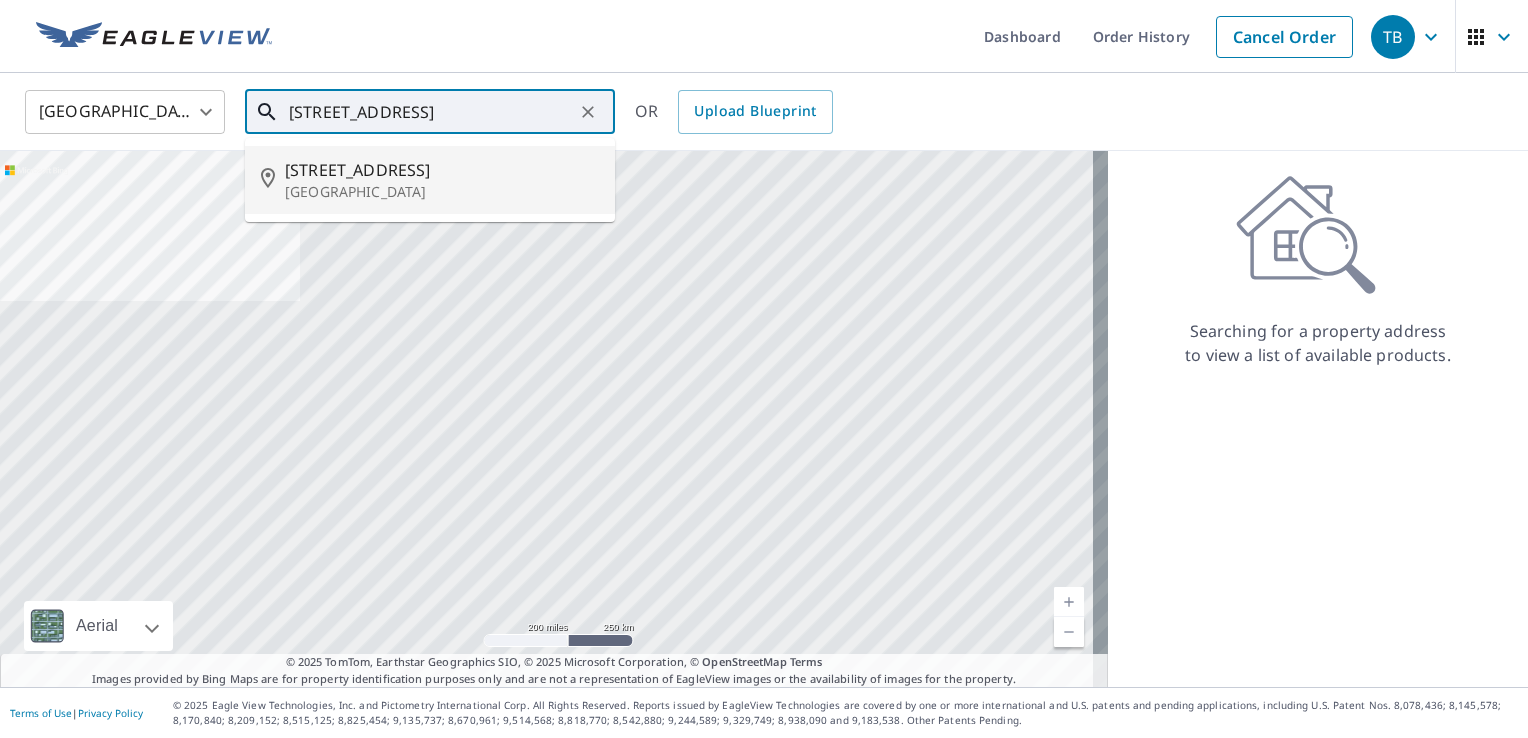 click on "410 W Central Ave" at bounding box center (442, 170) 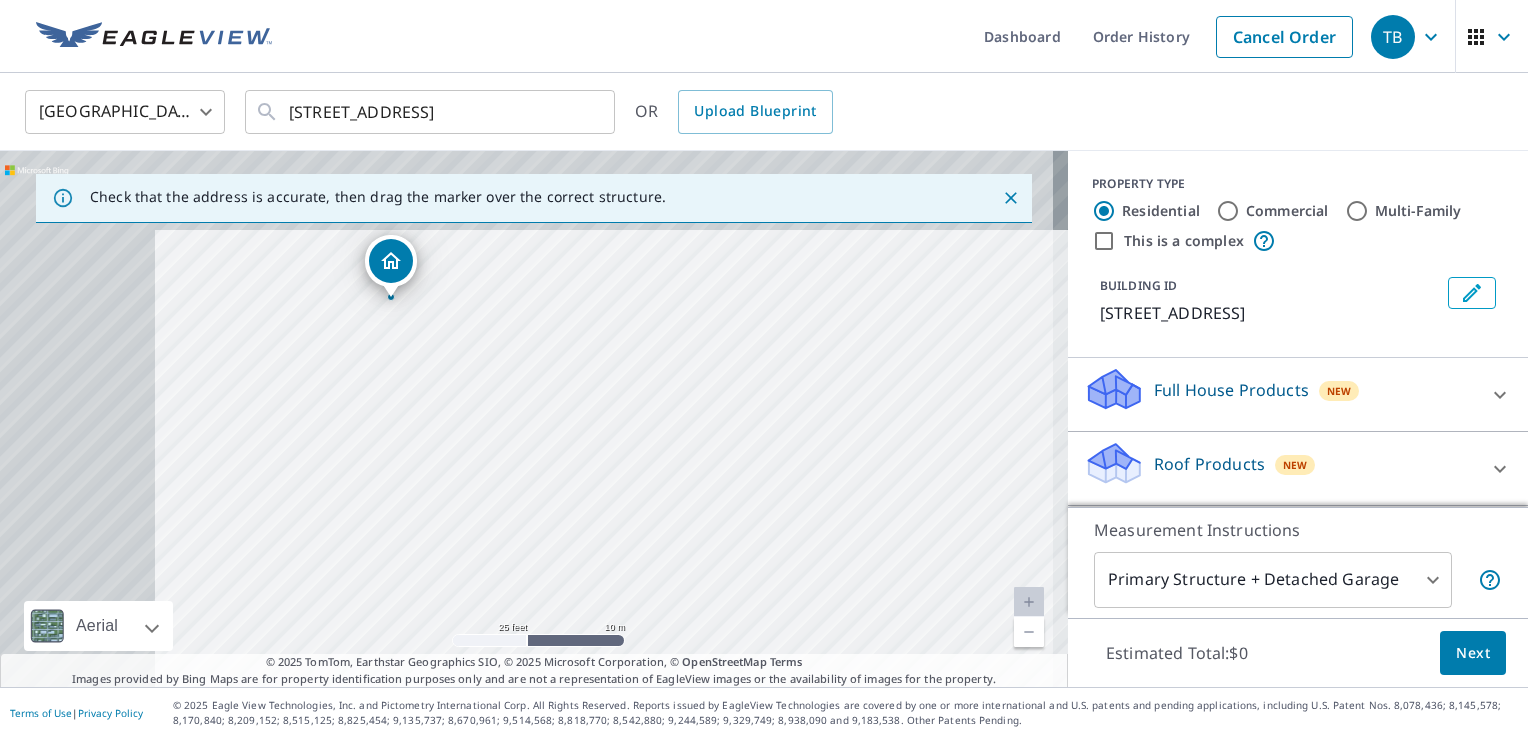 drag, startPoint x: 419, startPoint y: 381, endPoint x: 578, endPoint y: 446, distance: 171.7731 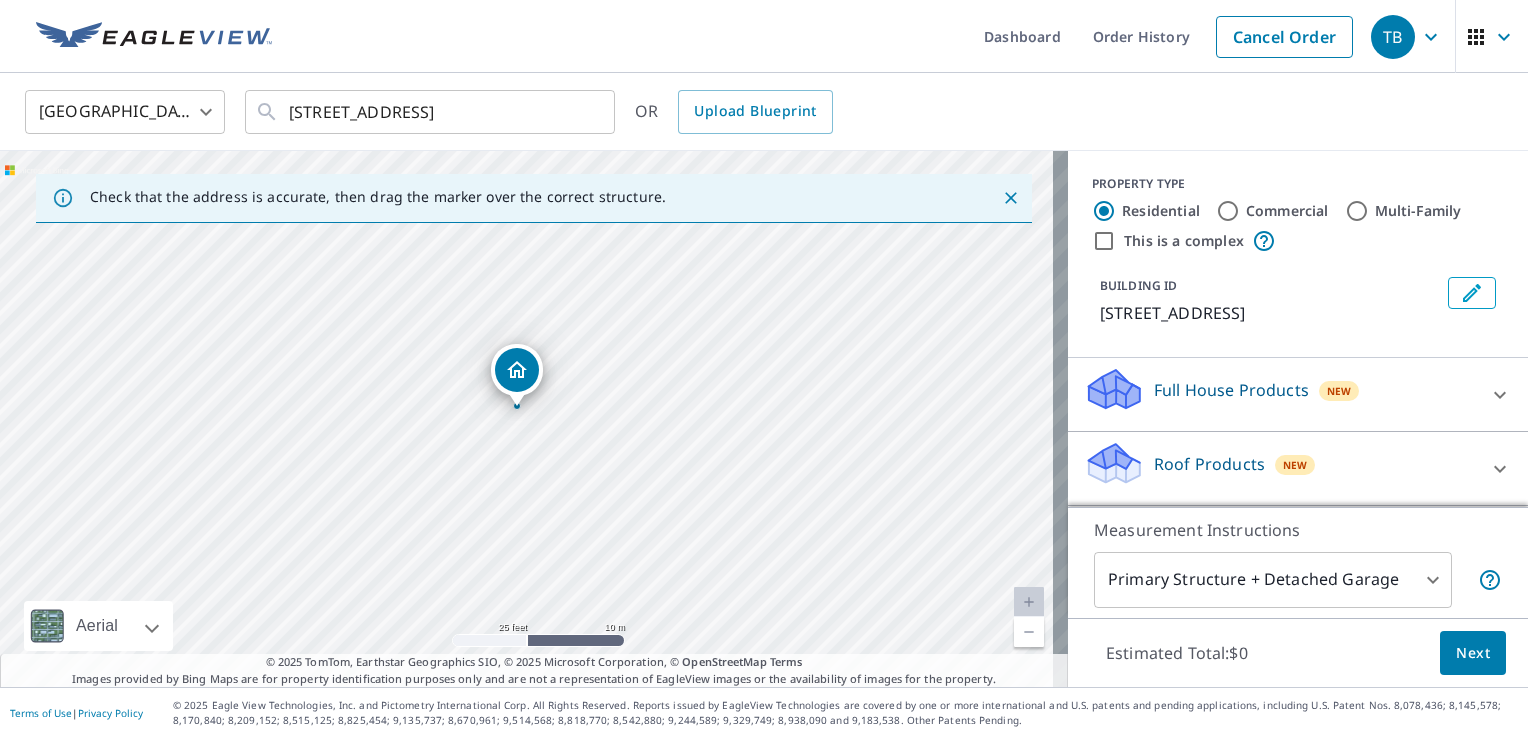 drag, startPoint x: 410, startPoint y: 369, endPoint x: 528, endPoint y: 474, distance: 157.95253 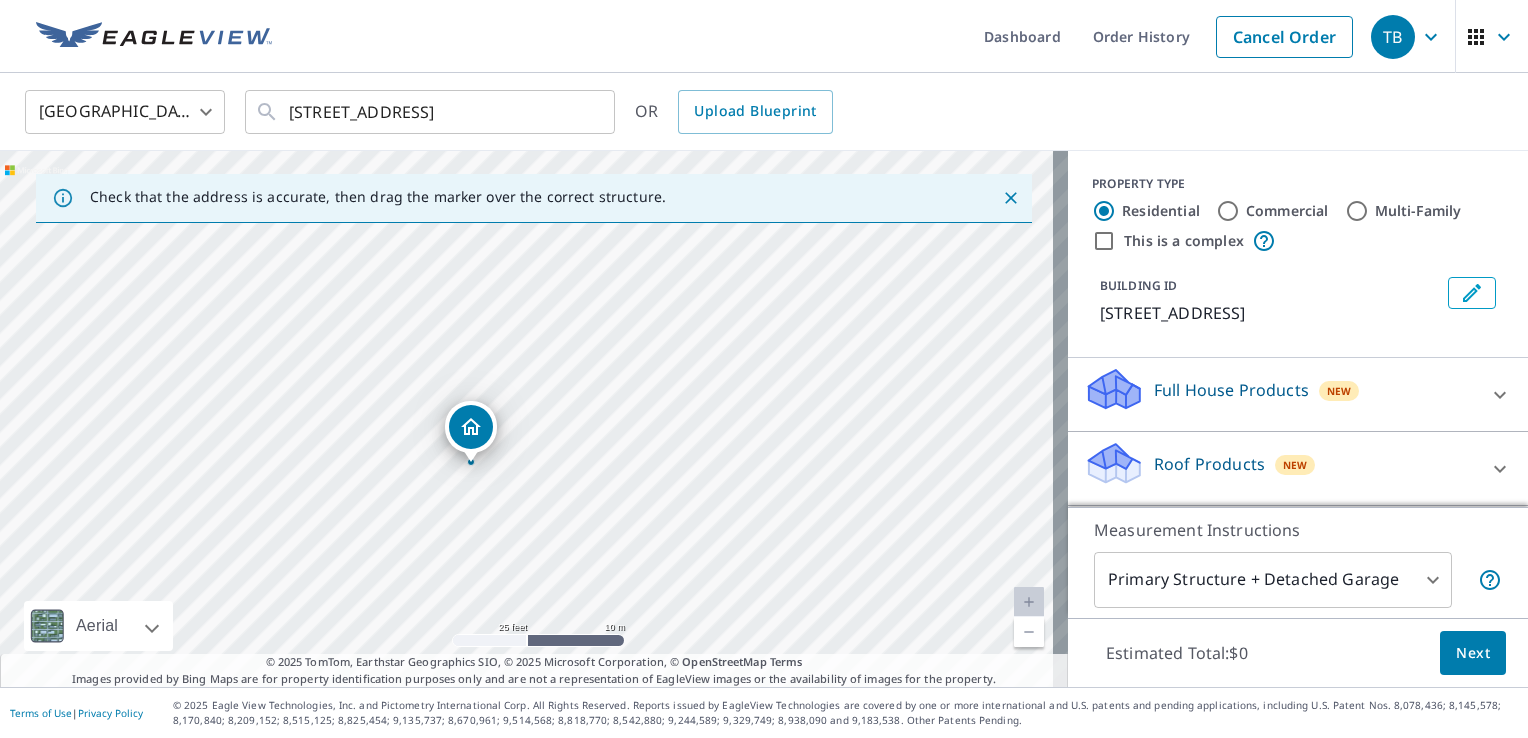 drag, startPoint x: 517, startPoint y: 374, endPoint x: 470, endPoint y: 430, distance: 73.109505 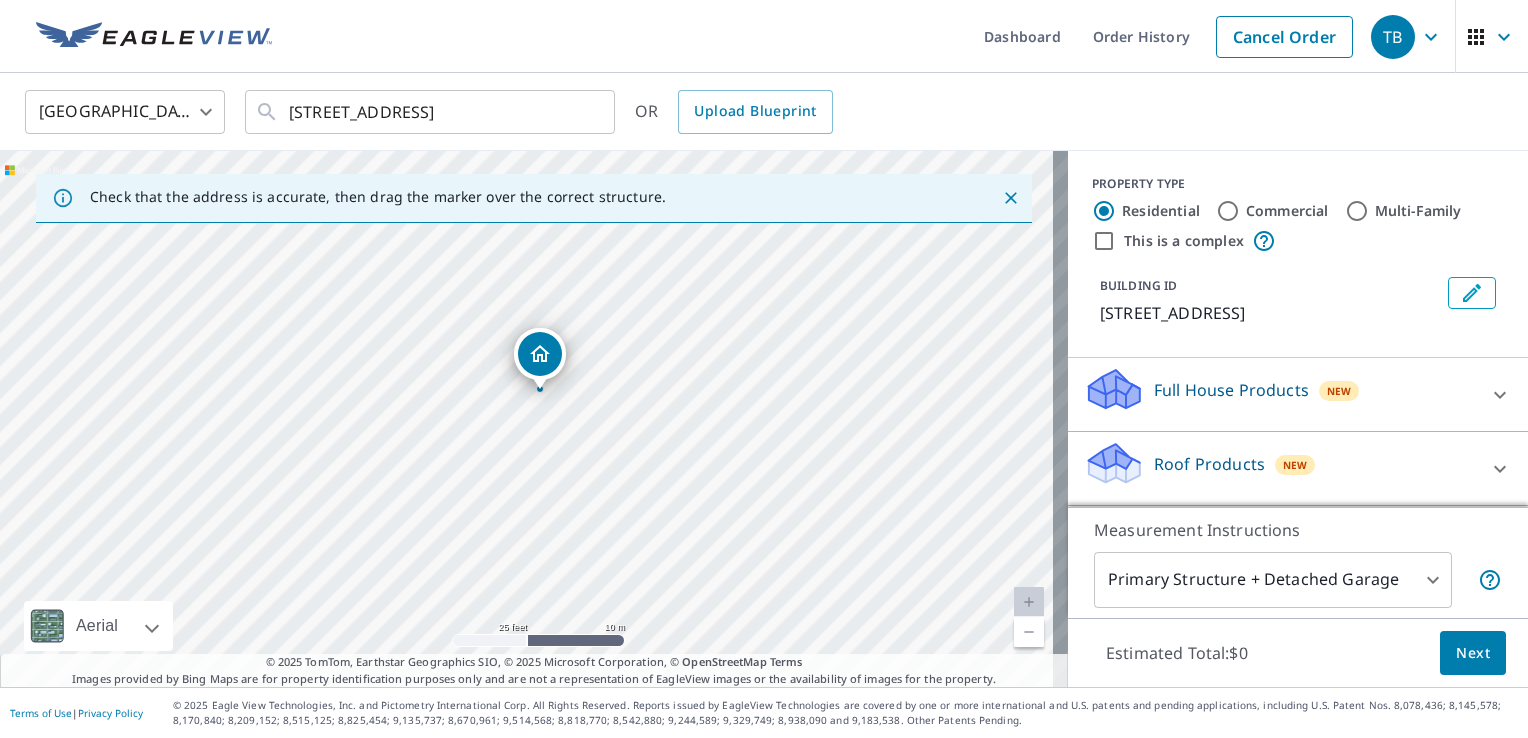 drag, startPoint x: 522, startPoint y: 378, endPoint x: 530, endPoint y: 370, distance: 11.313708 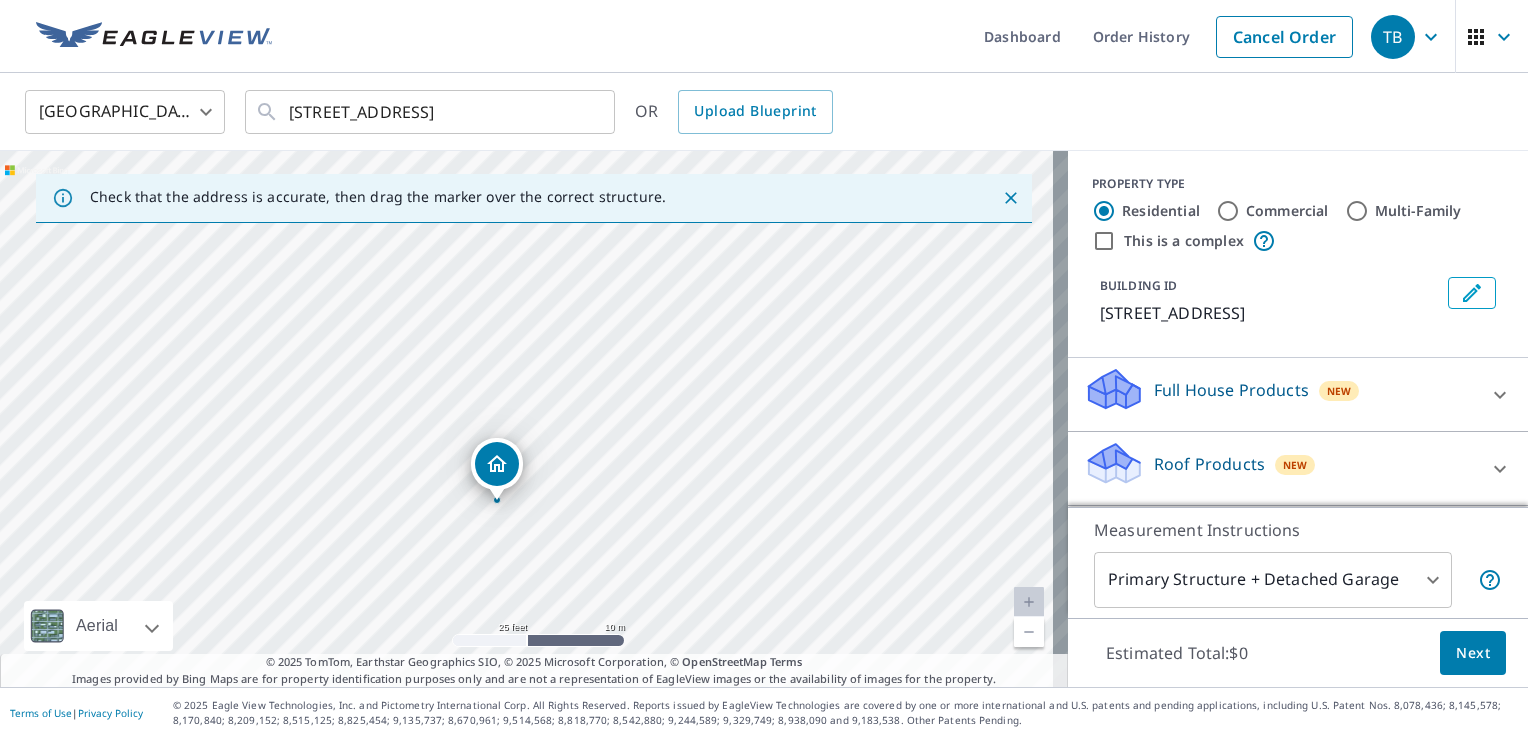 drag, startPoint x: 631, startPoint y: 373, endPoint x: 601, endPoint y: 457, distance: 89.19641 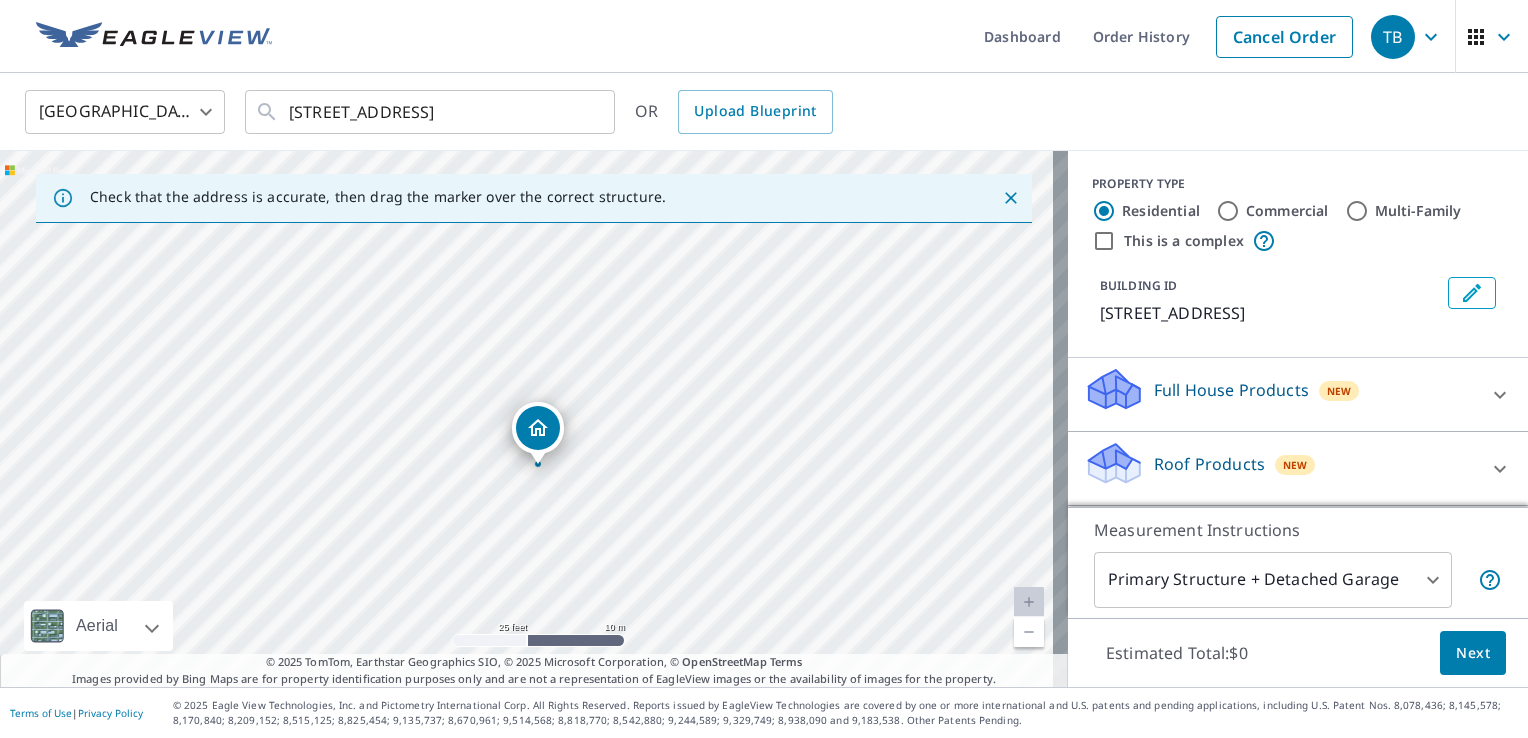 drag, startPoint x: 563, startPoint y: 406, endPoint x: 606, endPoint y: 368, distance: 57.384666 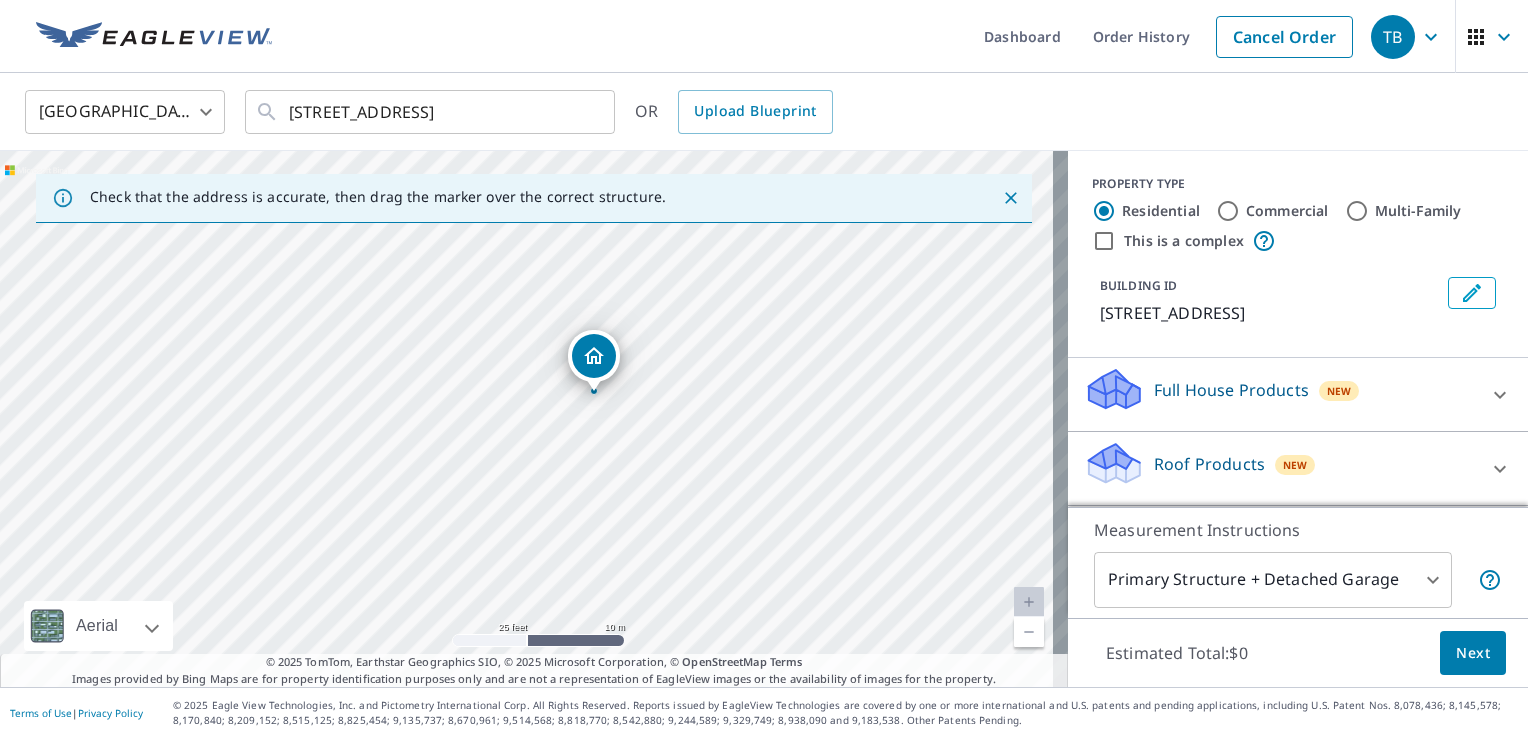drag, startPoint x: 534, startPoint y: 434, endPoint x: 588, endPoint y: 363, distance: 89.20202 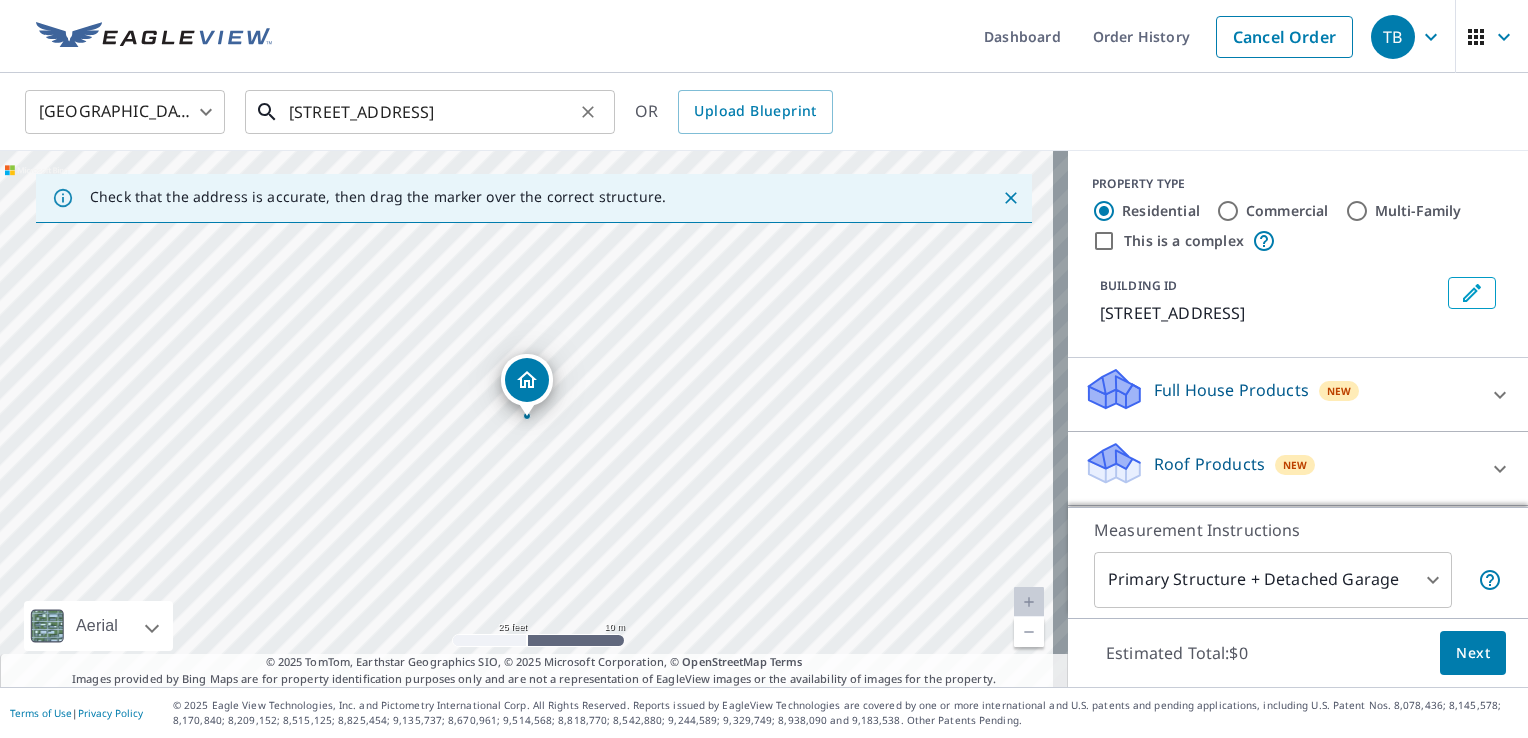 click on "410 W Central Ave Belgrade, MT 59714" at bounding box center [431, 112] 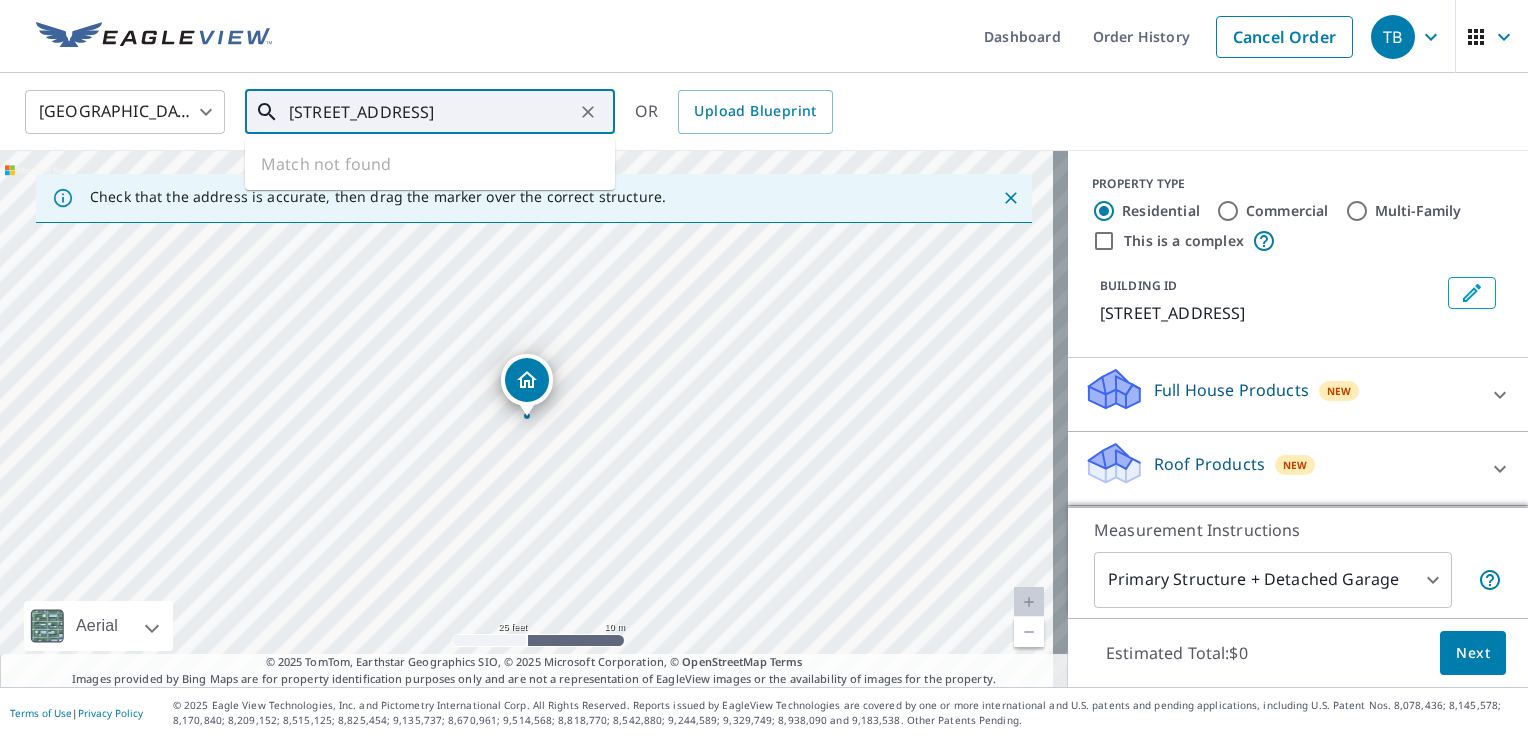 click on "410 W Central Ave Belgra714" at bounding box center (431, 112) 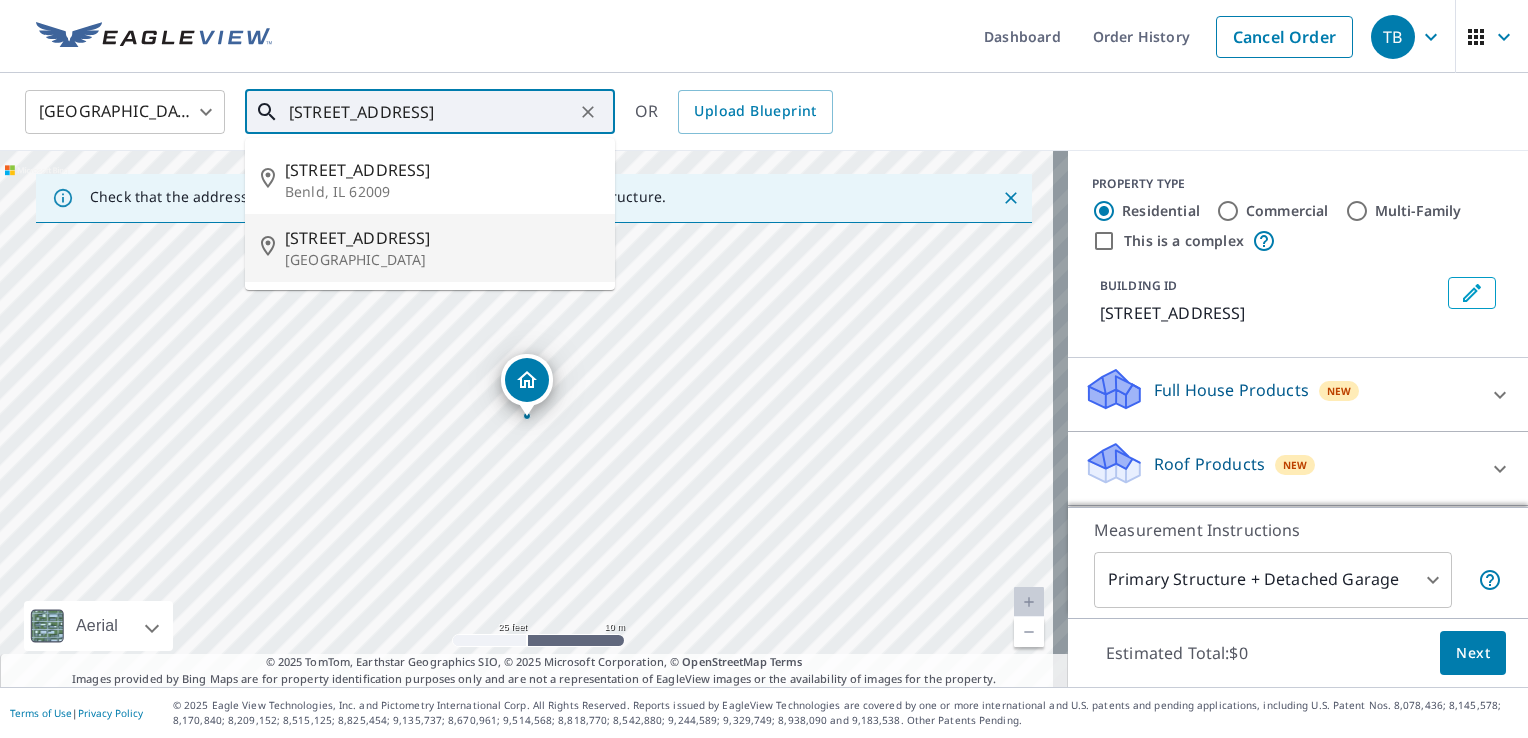 click on "410 W Central Ave" at bounding box center [442, 238] 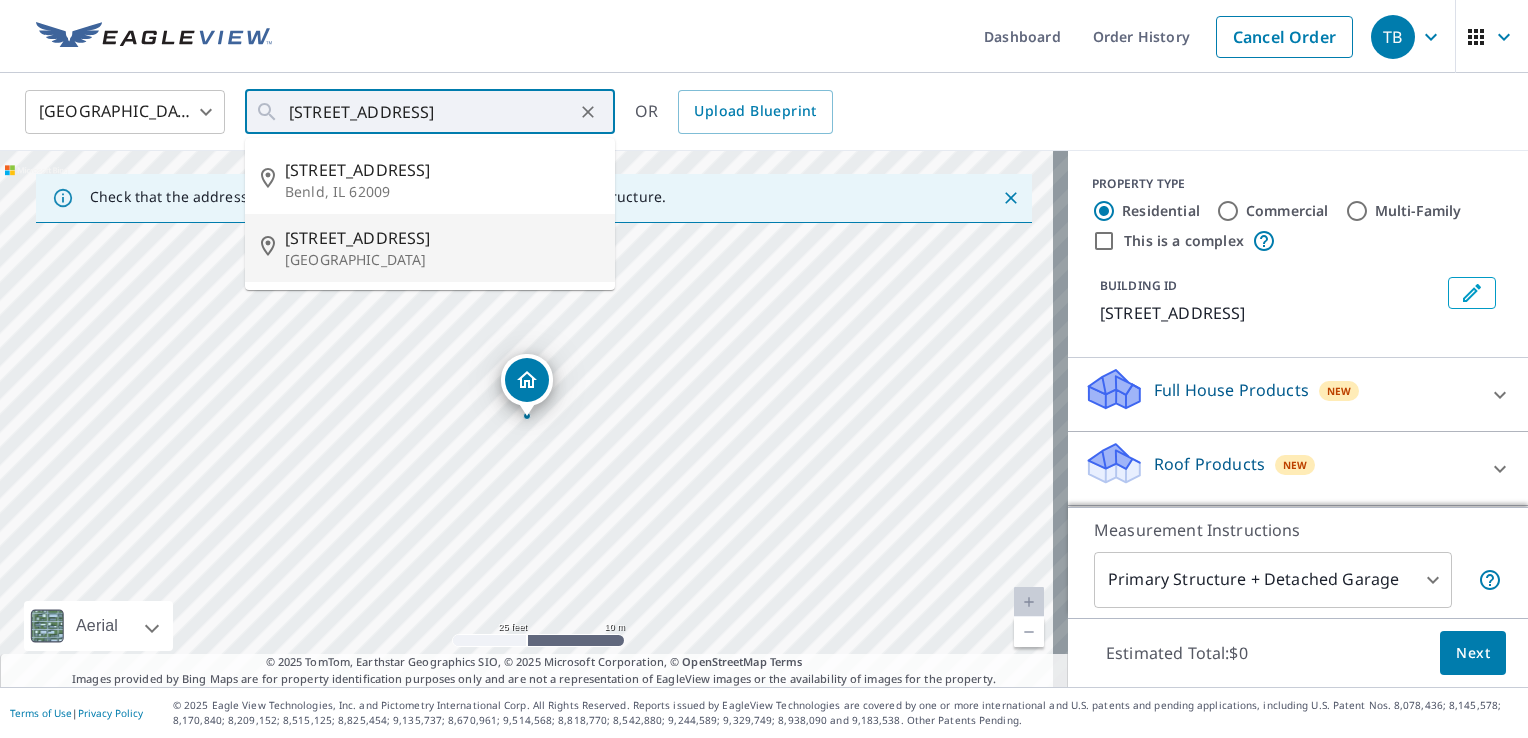 type on "410 W Central Ave Belgrade, MT 59714" 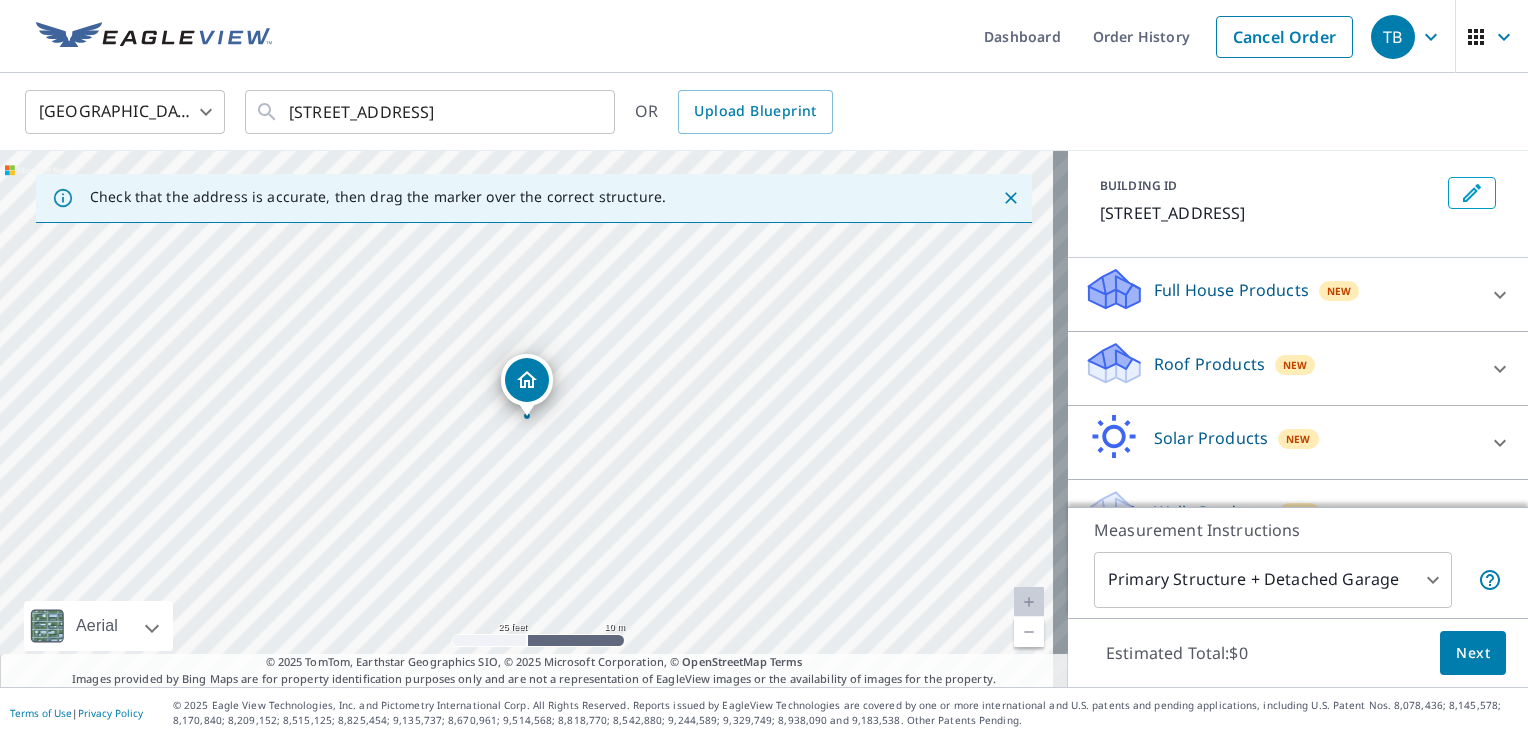 scroll, scrollTop: 145, scrollLeft: 0, axis: vertical 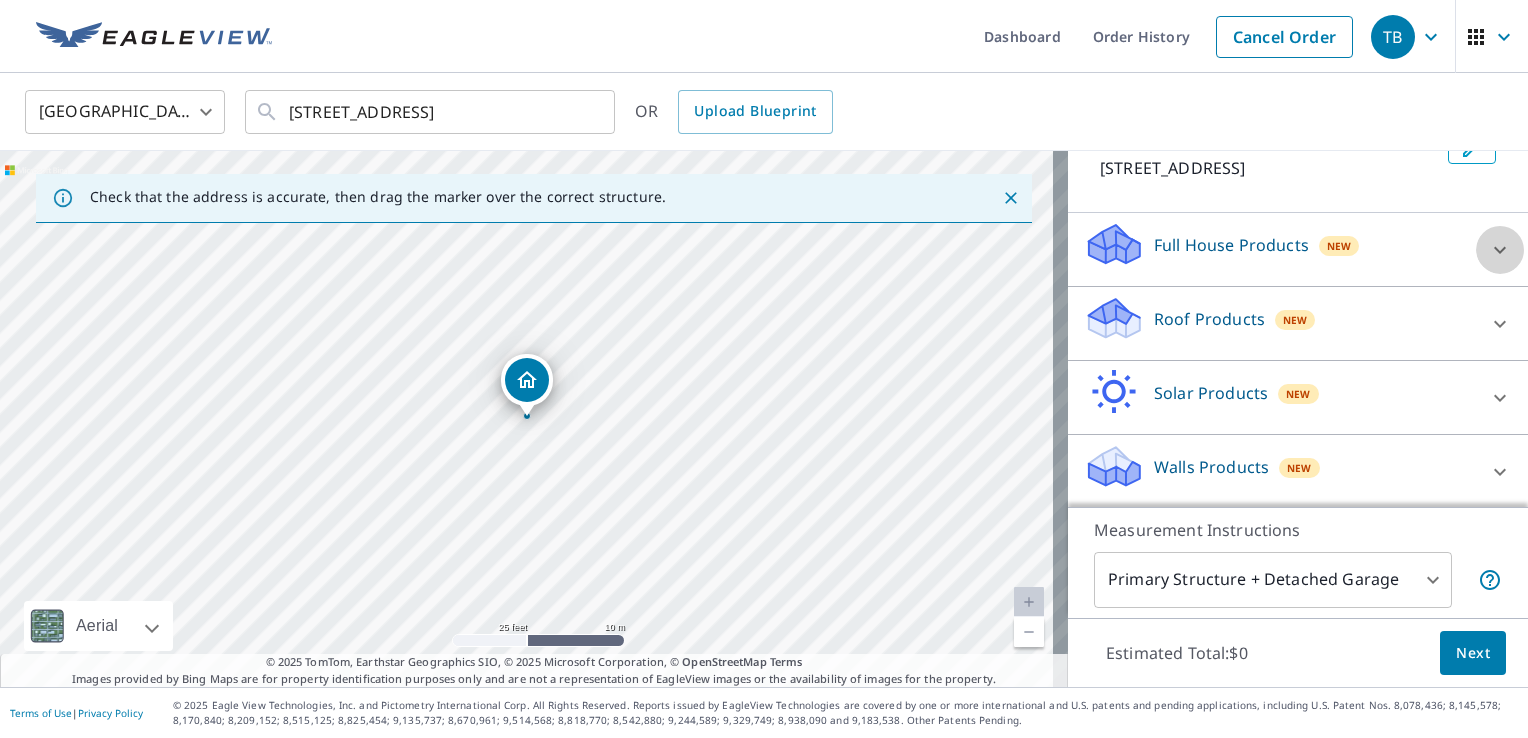 click at bounding box center (1500, 250) 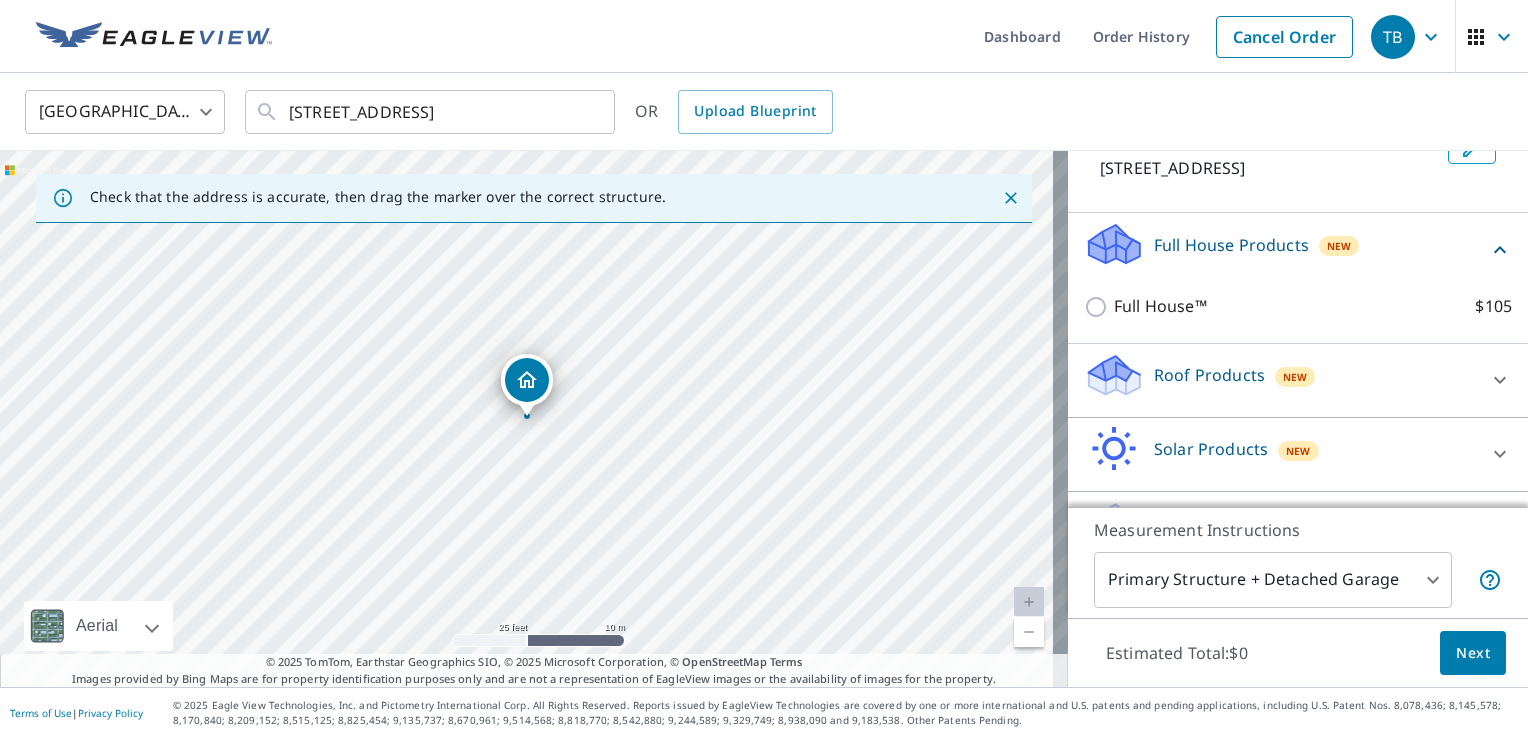click on "Full House Products New" at bounding box center [1286, 249] 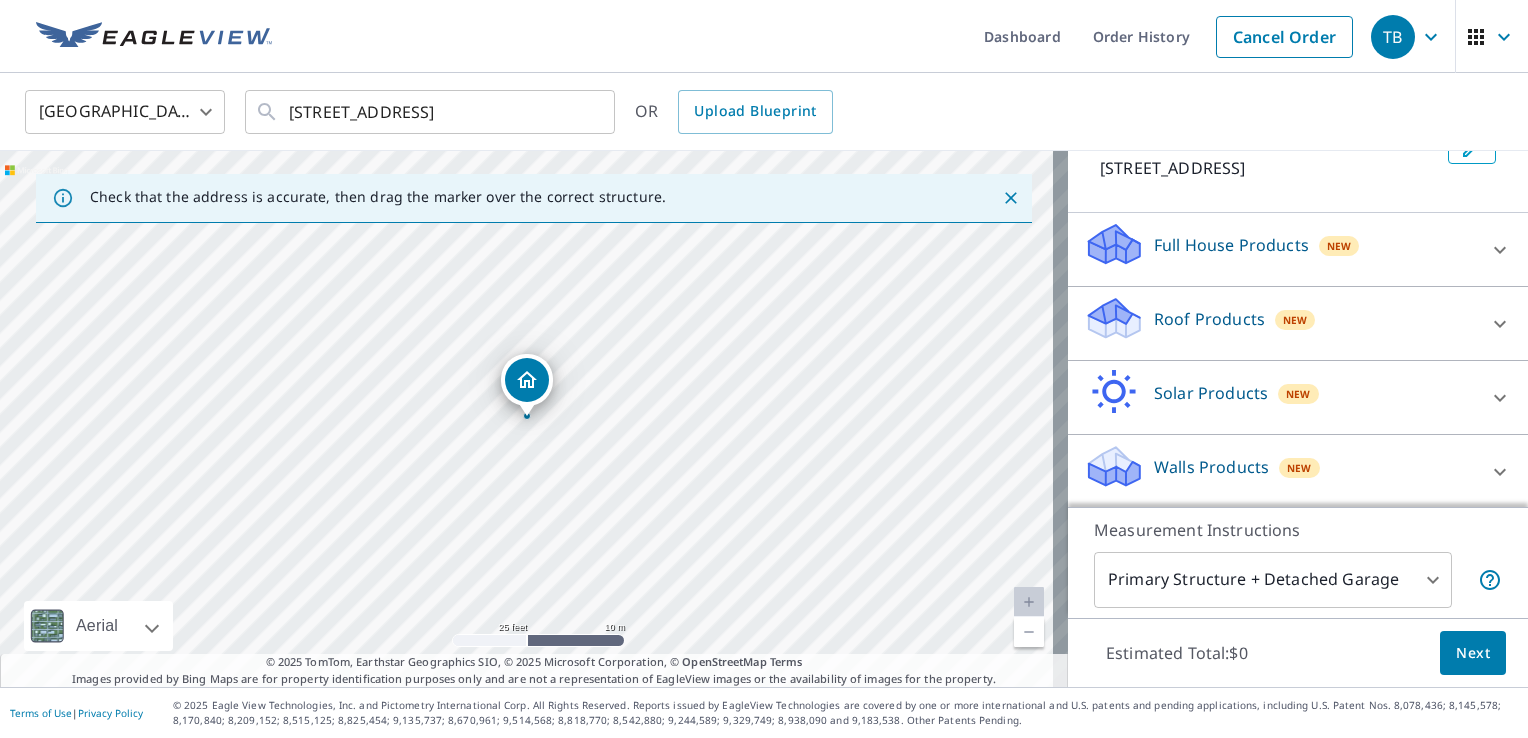 click on "Roof Products New" at bounding box center (1280, 323) 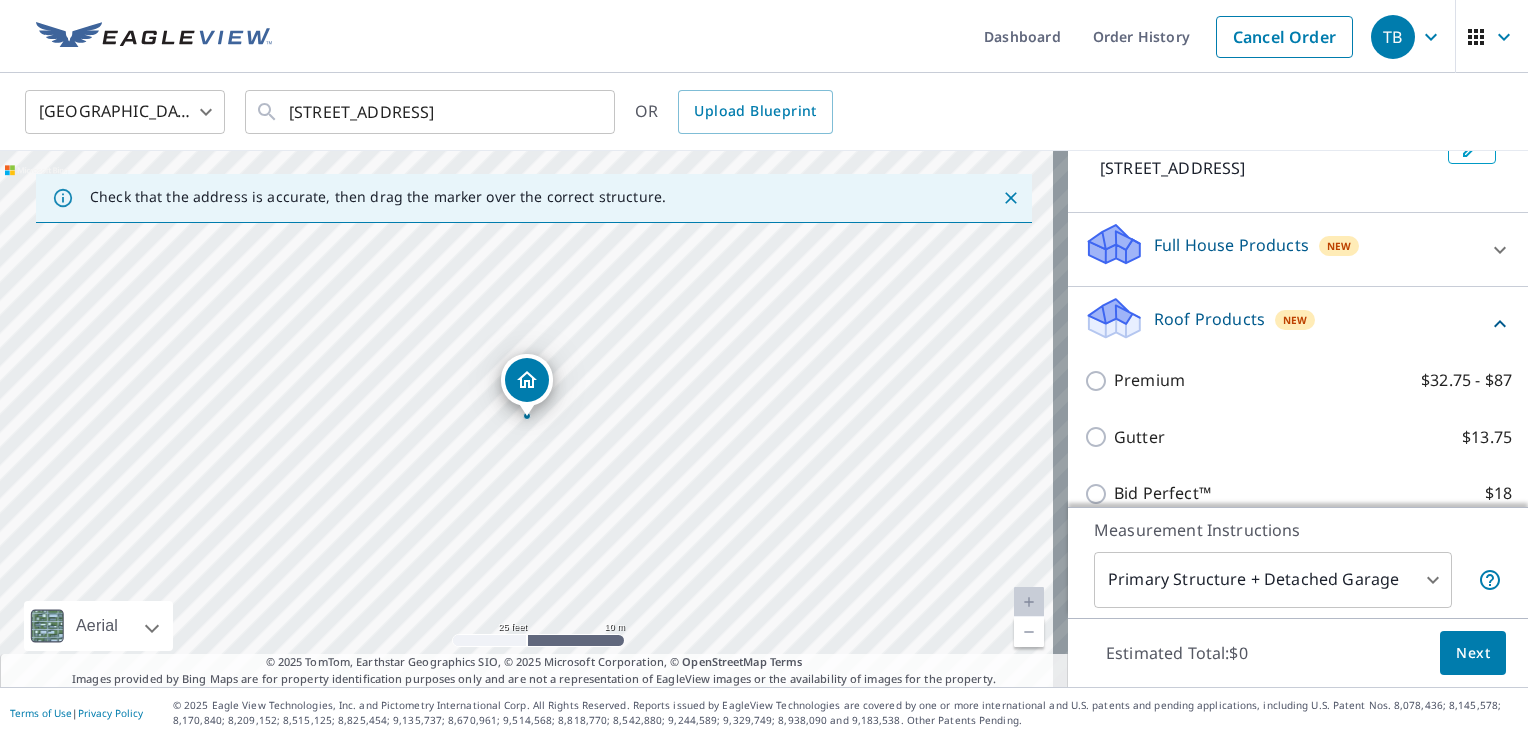 scroll, scrollTop: 245, scrollLeft: 0, axis: vertical 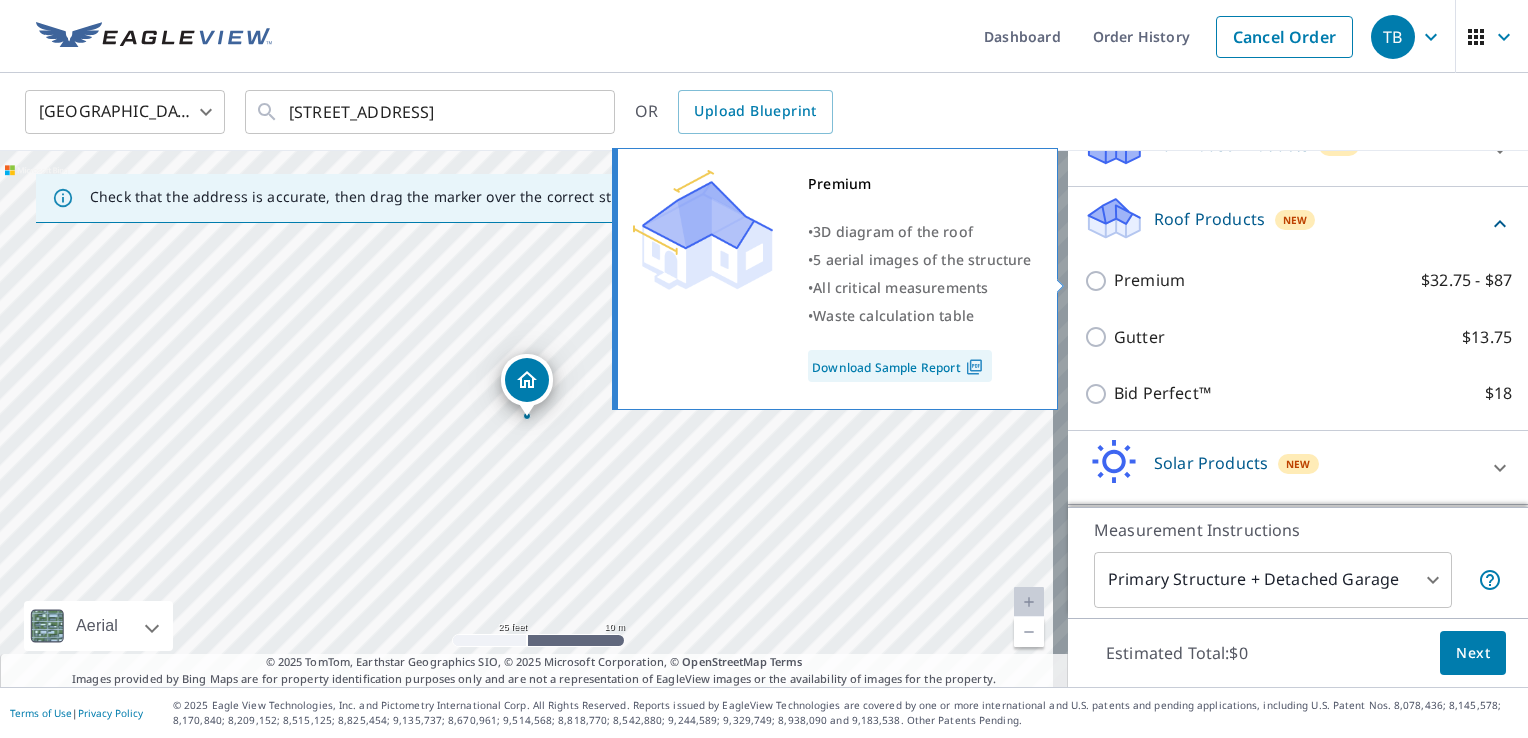 click on "Premium $32.75 - $87" at bounding box center [1099, 281] 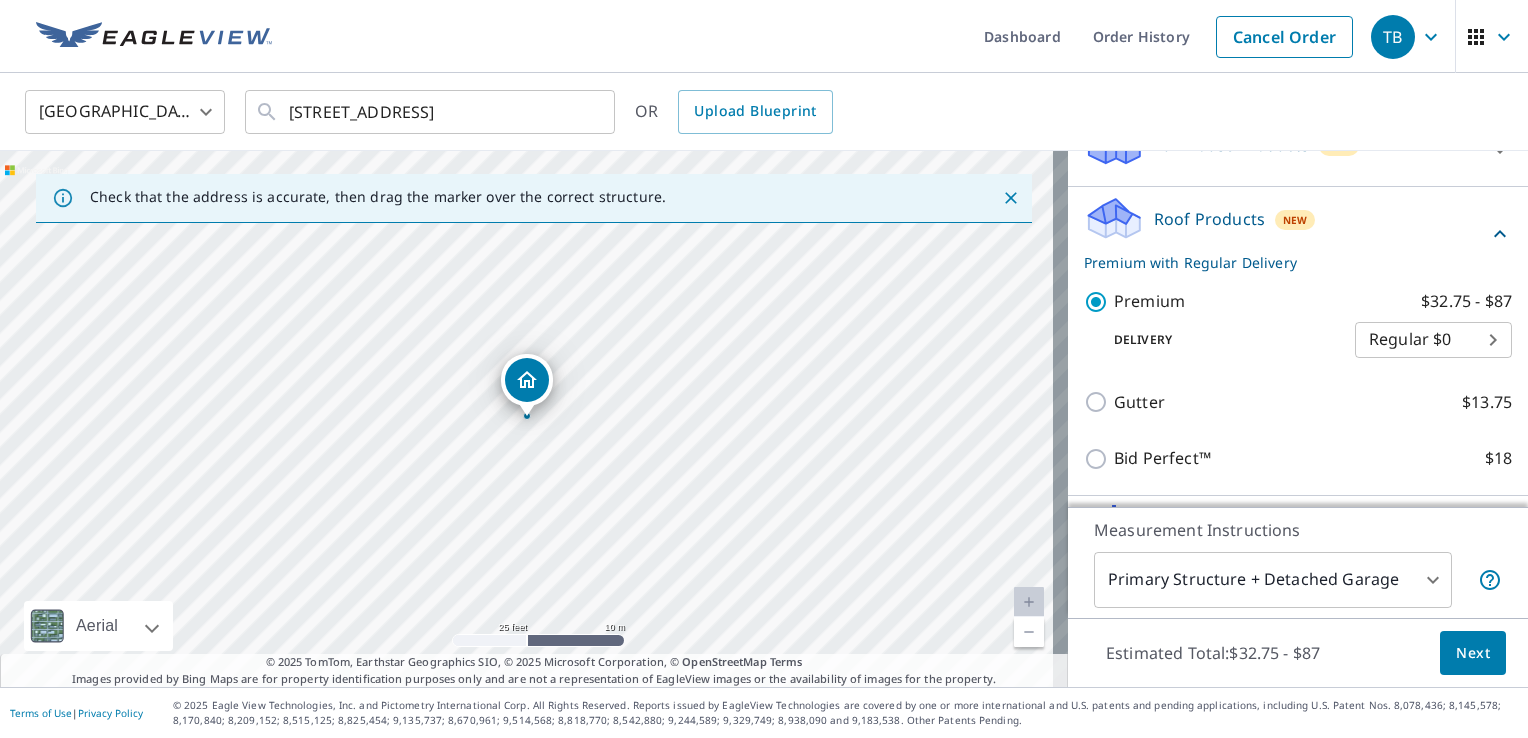 scroll, scrollTop: 345, scrollLeft: 0, axis: vertical 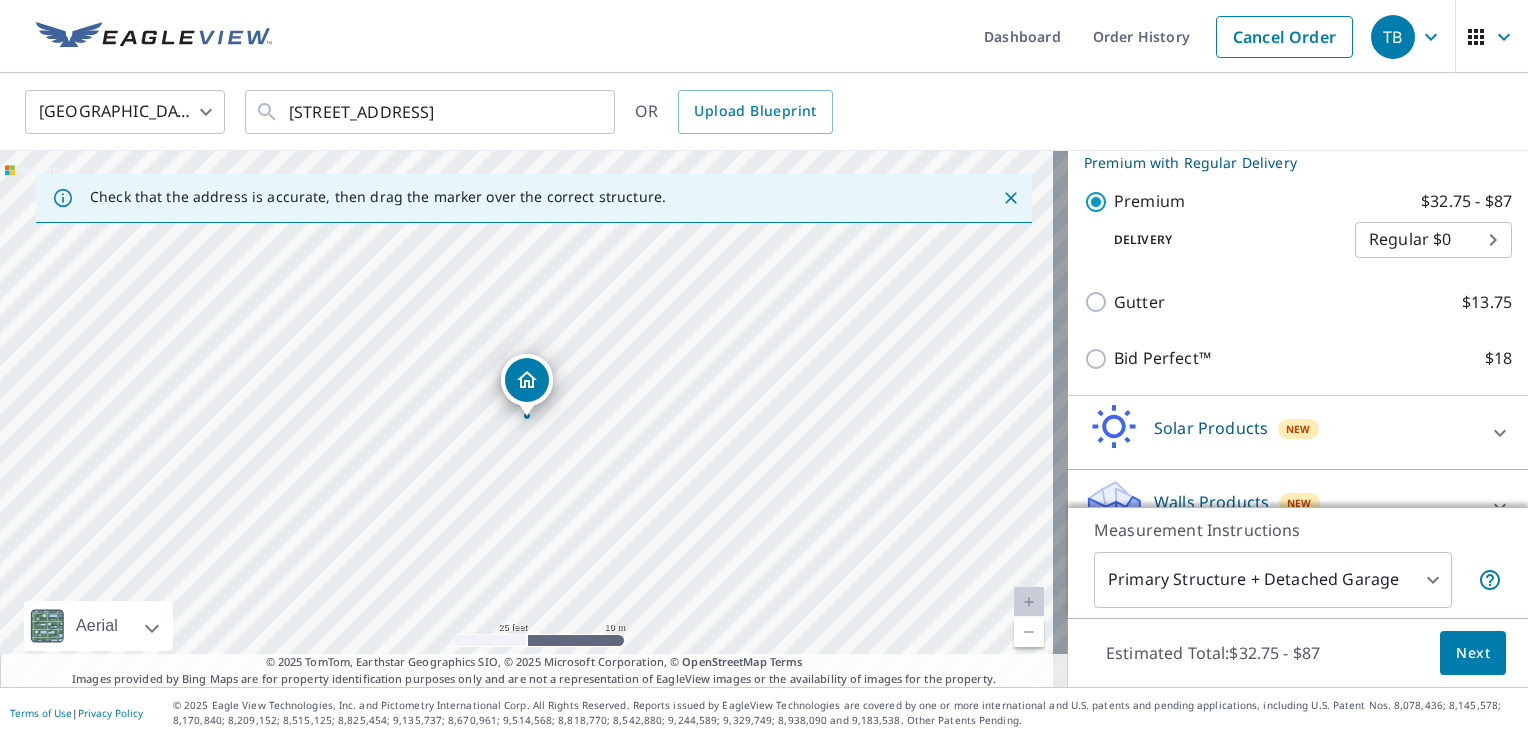 click on "TB TB
Dashboard Order History Cancel Order TB United States US ​ 410 W Central Ave Belgrade, MT 59714 ​ OR Upload Blueprint Check that the address is accurate, then drag the marker over the correct structure. 410 W Central Ave Belgrade, MT 59714 Aerial Road A standard road map Aerial A detailed look from above Labels Labels 25 feet 10 m © 2025 TomTom, © Vexcel Imaging, © 2025 Microsoft Corporation,  © OpenStreetMap Terms © 2025 TomTom, Earthstar Geographics SIO, © 2025 Microsoft Corporation, ©   OpenStreetMap   Terms Images provided by Bing Maps are for property identification purposes only and are not a representation of EagleView images or the availability of images for the property. PROPERTY TYPE Residential Commercial Multi-Family This is a complex BUILDING ID 410 W Central Ave, Belgrade, MT, 59714 Full House Products New Full House™ $105 Roof Products New Premium with Regular Delivery Premium $32.75 - $87 Delivery Regular $0 8 ​ Gutter $13.75 Bid Perfect™ $18 Solar Products New New" at bounding box center [764, 369] 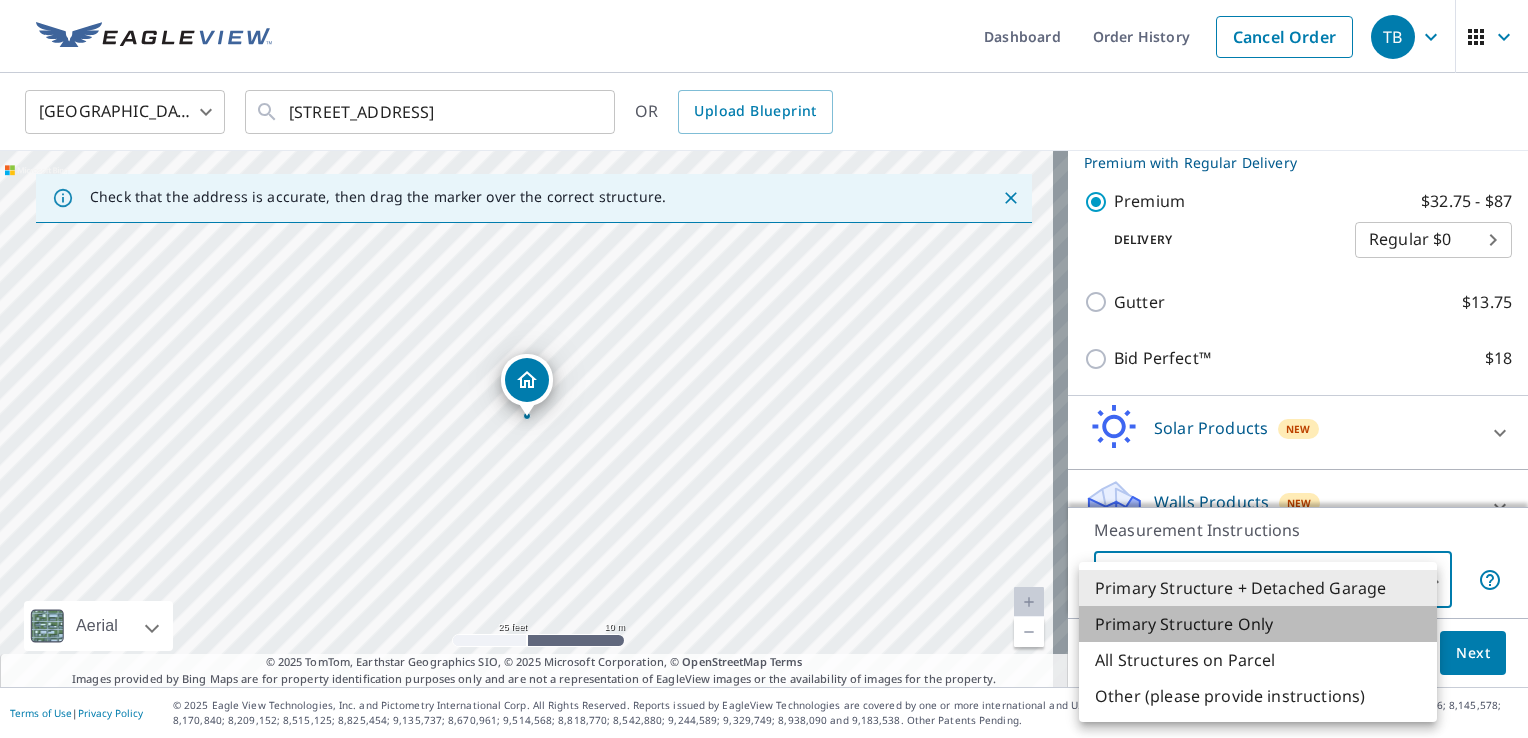 click on "Primary Structure Only" at bounding box center (1258, 624) 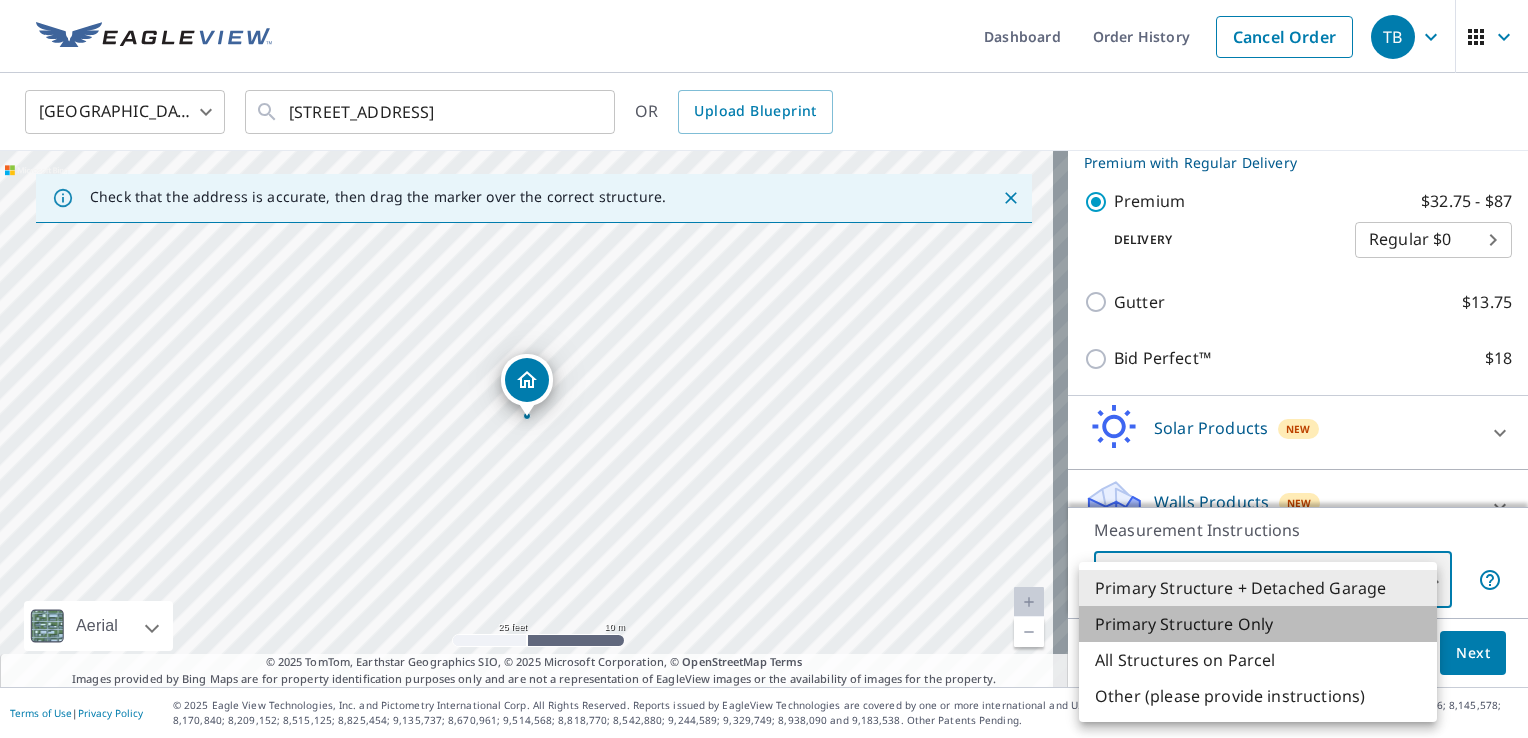 type on "2" 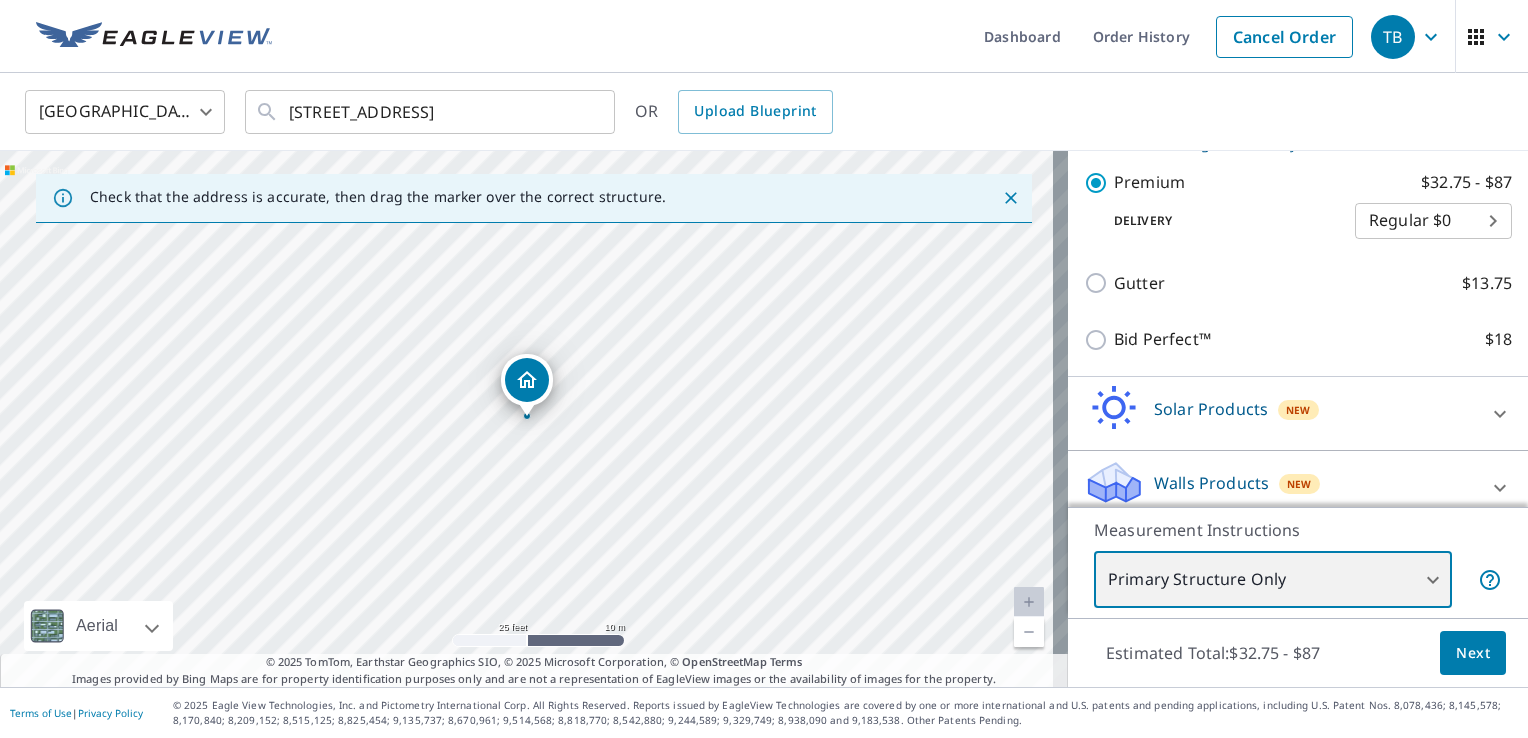 scroll, scrollTop: 380, scrollLeft: 0, axis: vertical 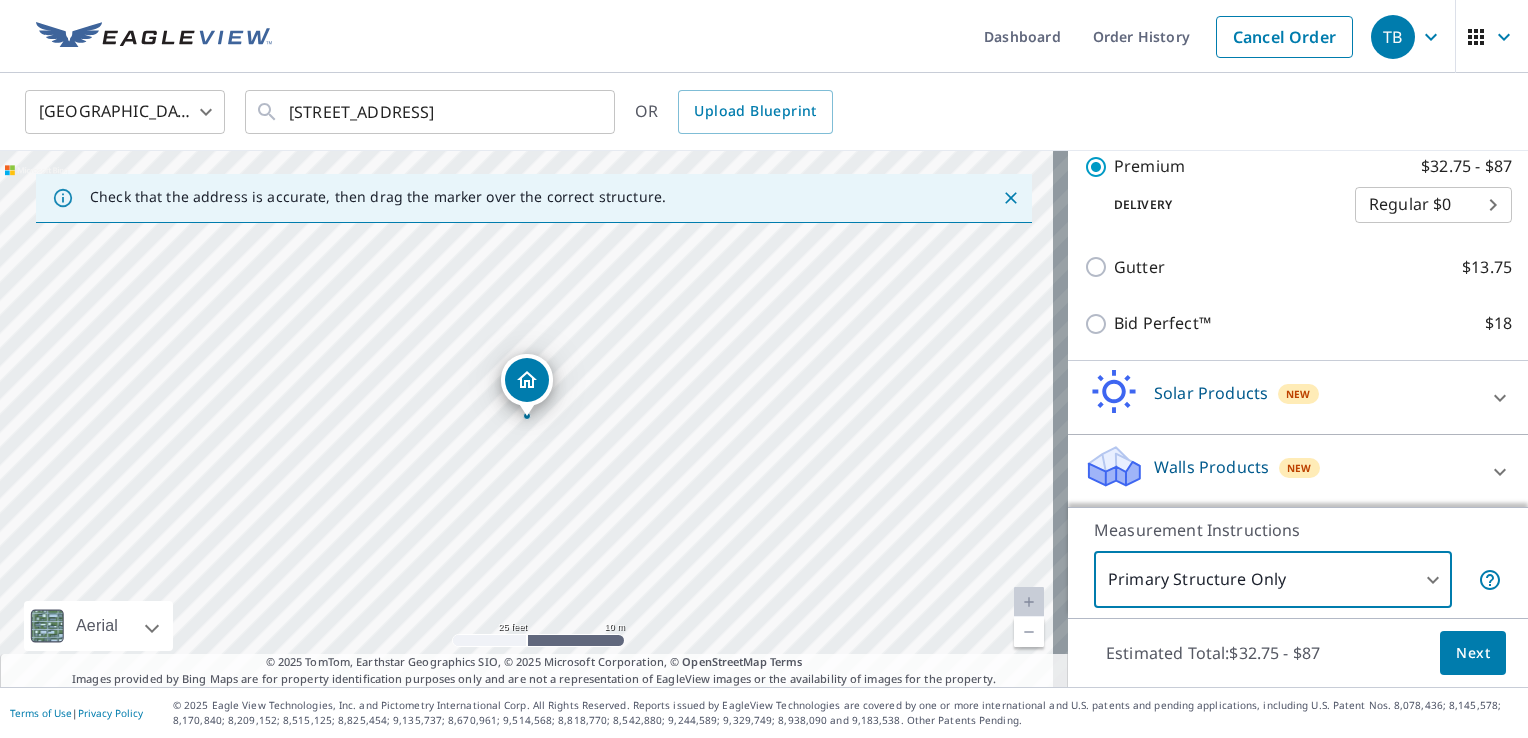 click on "TB TB
Dashboard Order History Cancel Order TB United States US ​ 410 W Central Ave Belgrade, MT 59714 ​ OR Upload Blueprint Check that the address is accurate, then drag the marker over the correct structure. 410 W Central Ave Belgrade, MT 59714 Aerial Road A standard road map Aerial A detailed look from above Labels Labels 25 feet 10 m © 2025 TomTom, © Vexcel Imaging, © 2025 Microsoft Corporation,  © OpenStreetMap Terms © 2025 TomTom, Earthstar Geographics SIO, © 2025 Microsoft Corporation, ©   OpenStreetMap   Terms Images provided by Bing Maps are for property identification purposes only and are not a representation of EagleView images or the availability of images for the property. PROPERTY TYPE Residential Commercial Multi-Family This is a complex BUILDING ID 410 W Central Ave, Belgrade, MT, 59714 Full House Products New Full House™ $105 Roof Products New Premium with Regular Delivery Premium $32.75 - $87 Delivery Regular $0 8 ​ Gutter $13.75 Bid Perfect™ $18 Solar Products New New" at bounding box center (764, 369) 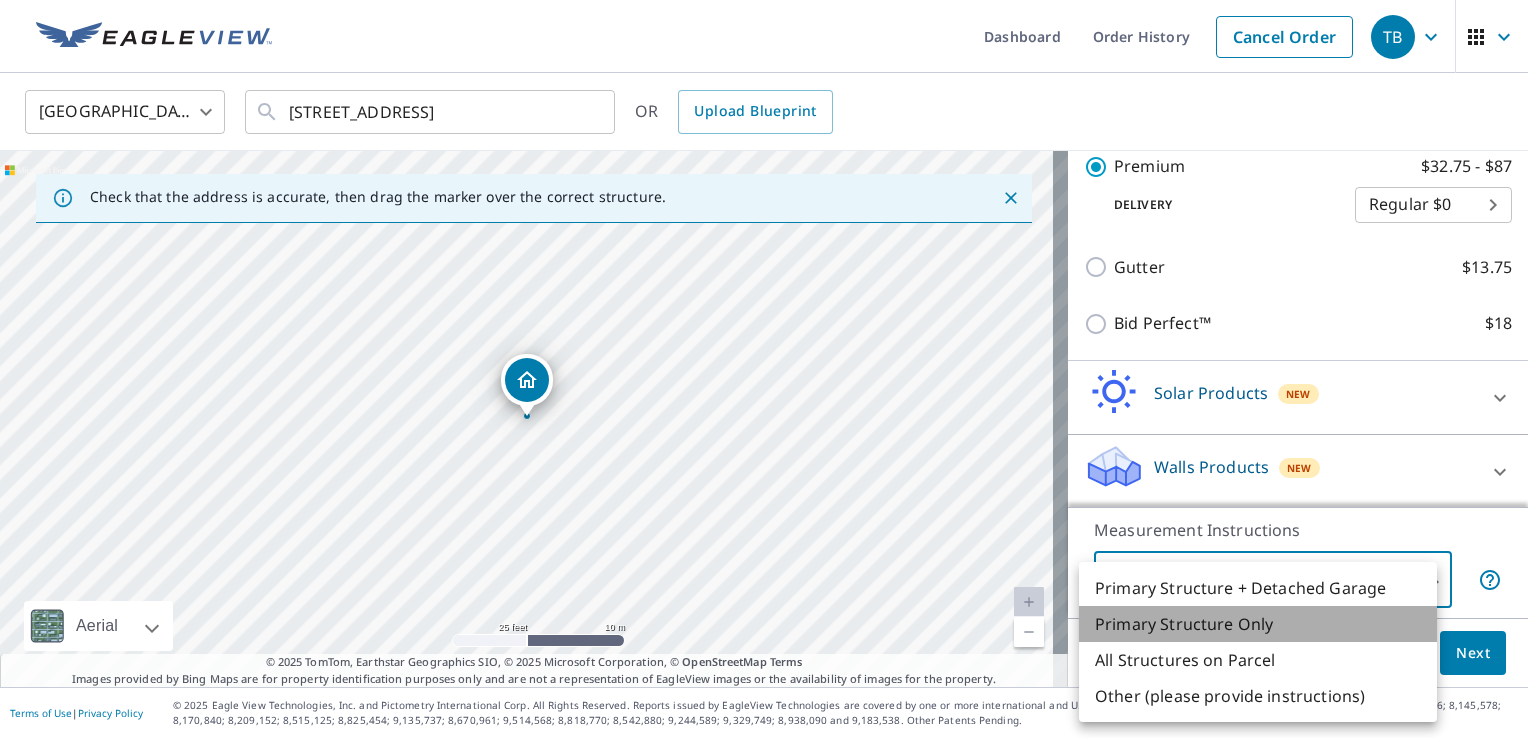 click on "Primary Structure Only" at bounding box center [1258, 624] 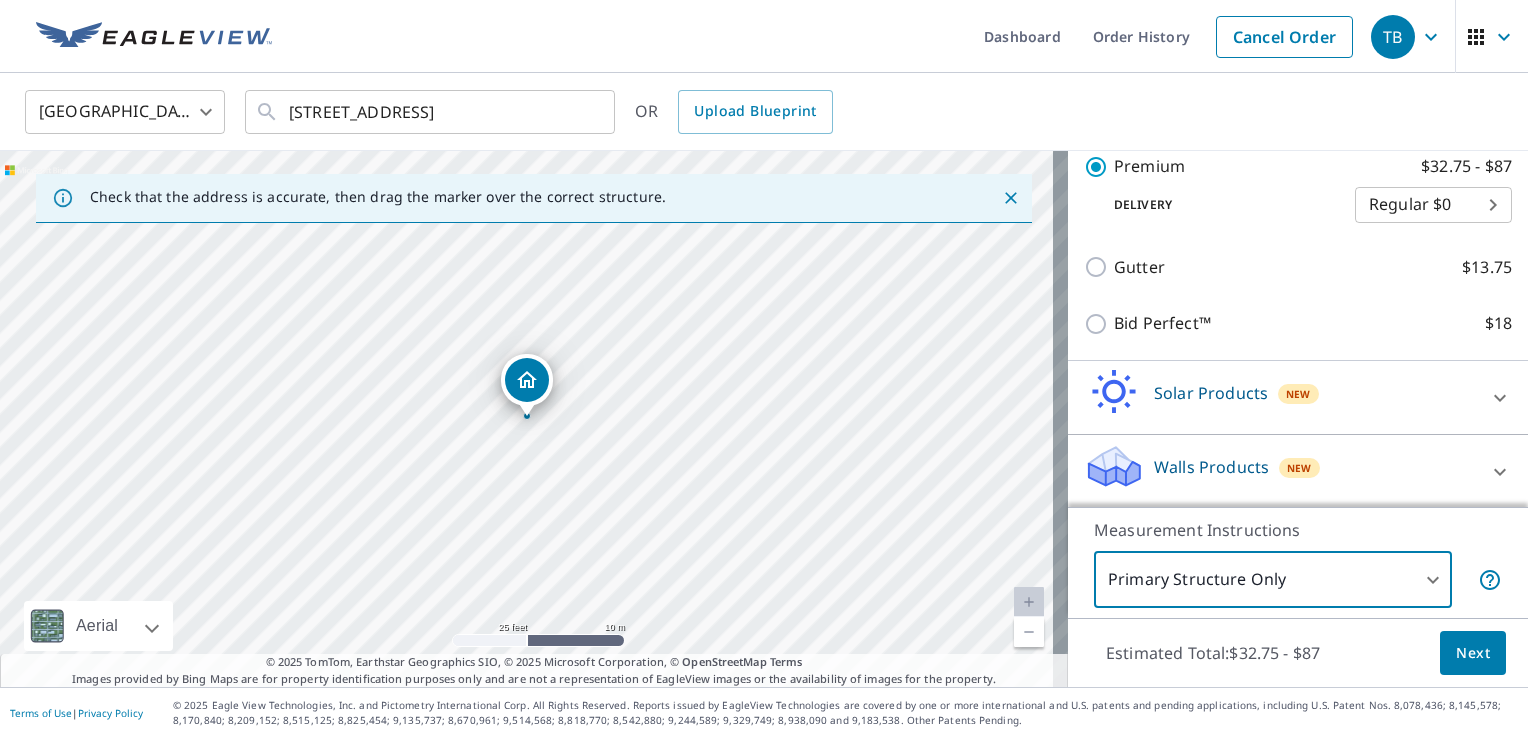 click on "Next" at bounding box center [1473, 653] 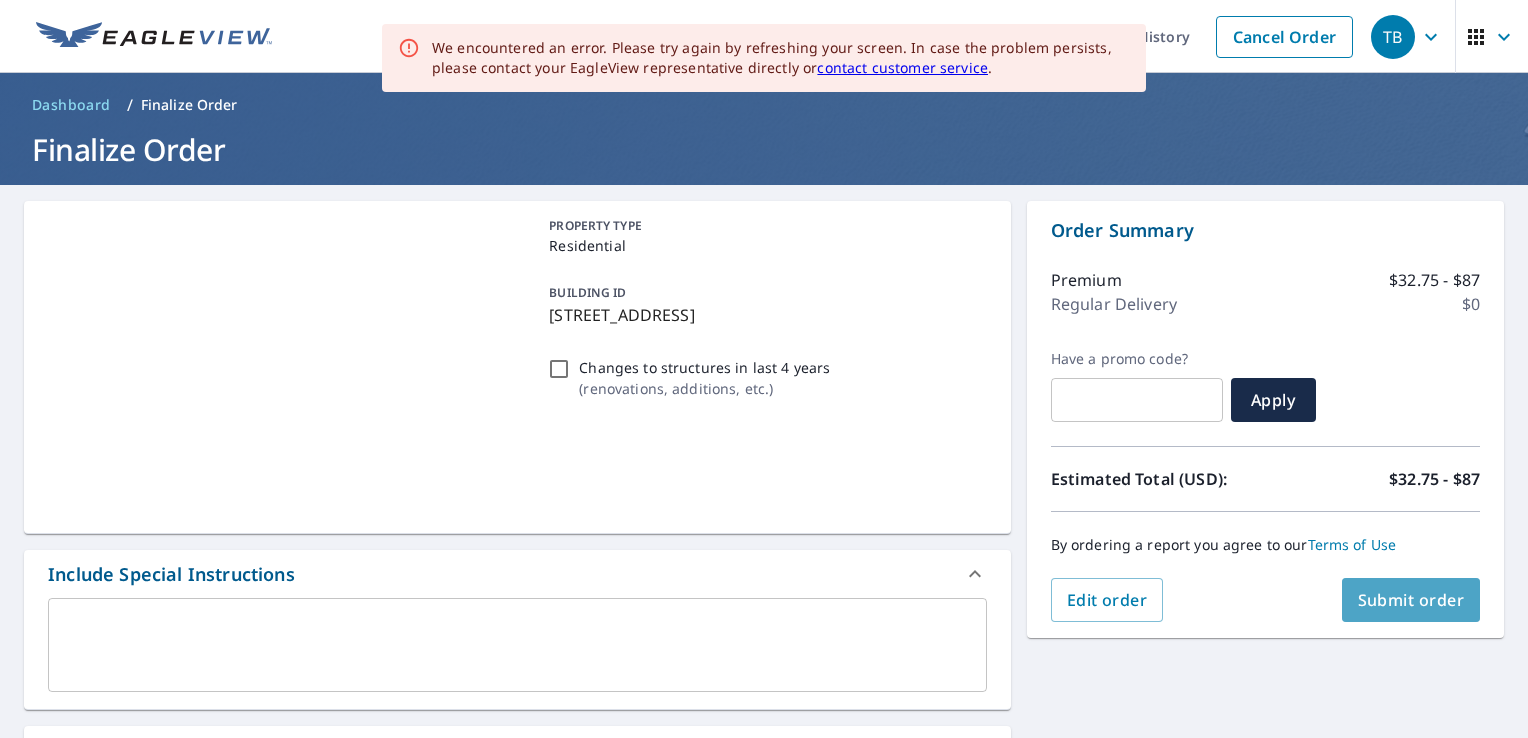 click on "Submit order" at bounding box center (1411, 600) 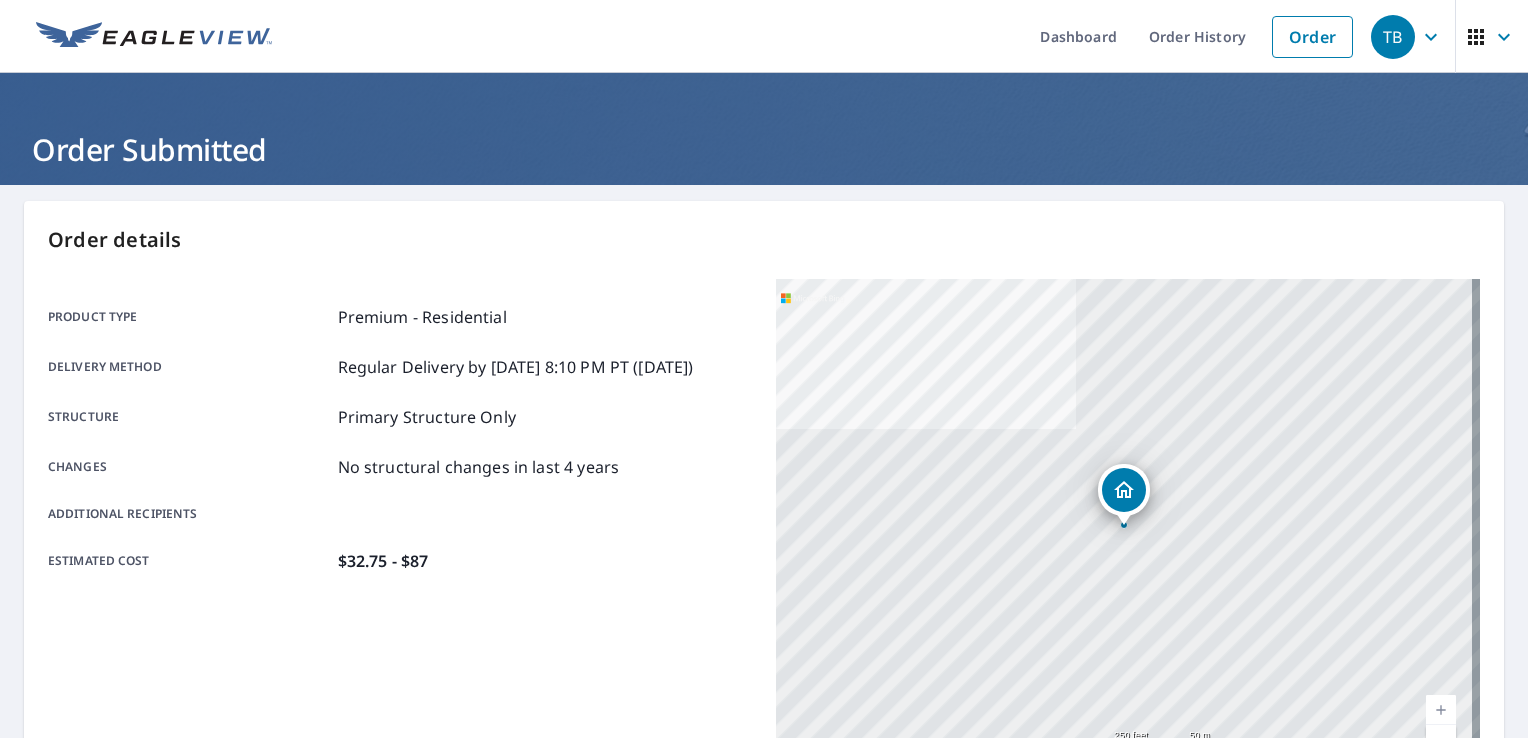 scroll, scrollTop: 0, scrollLeft: 0, axis: both 